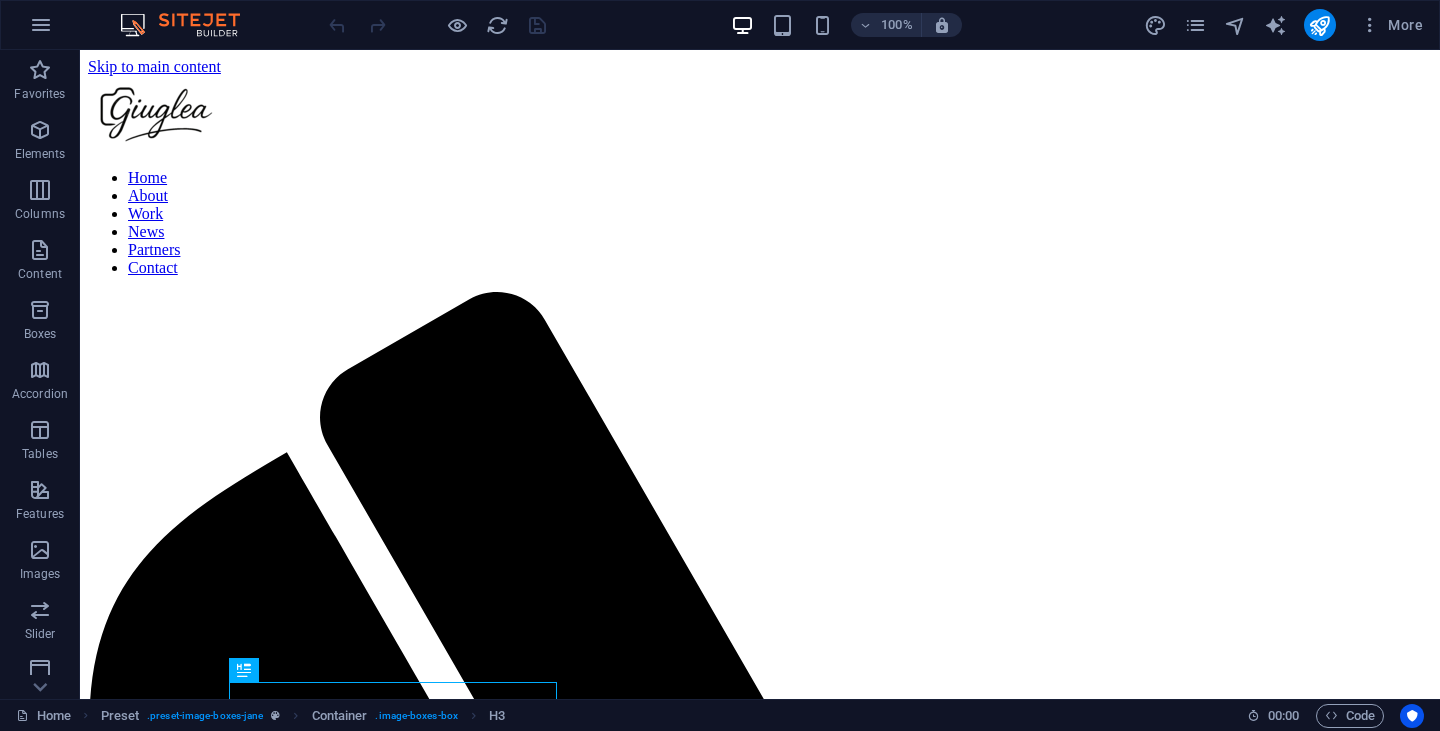 scroll, scrollTop: 0, scrollLeft: 0, axis: both 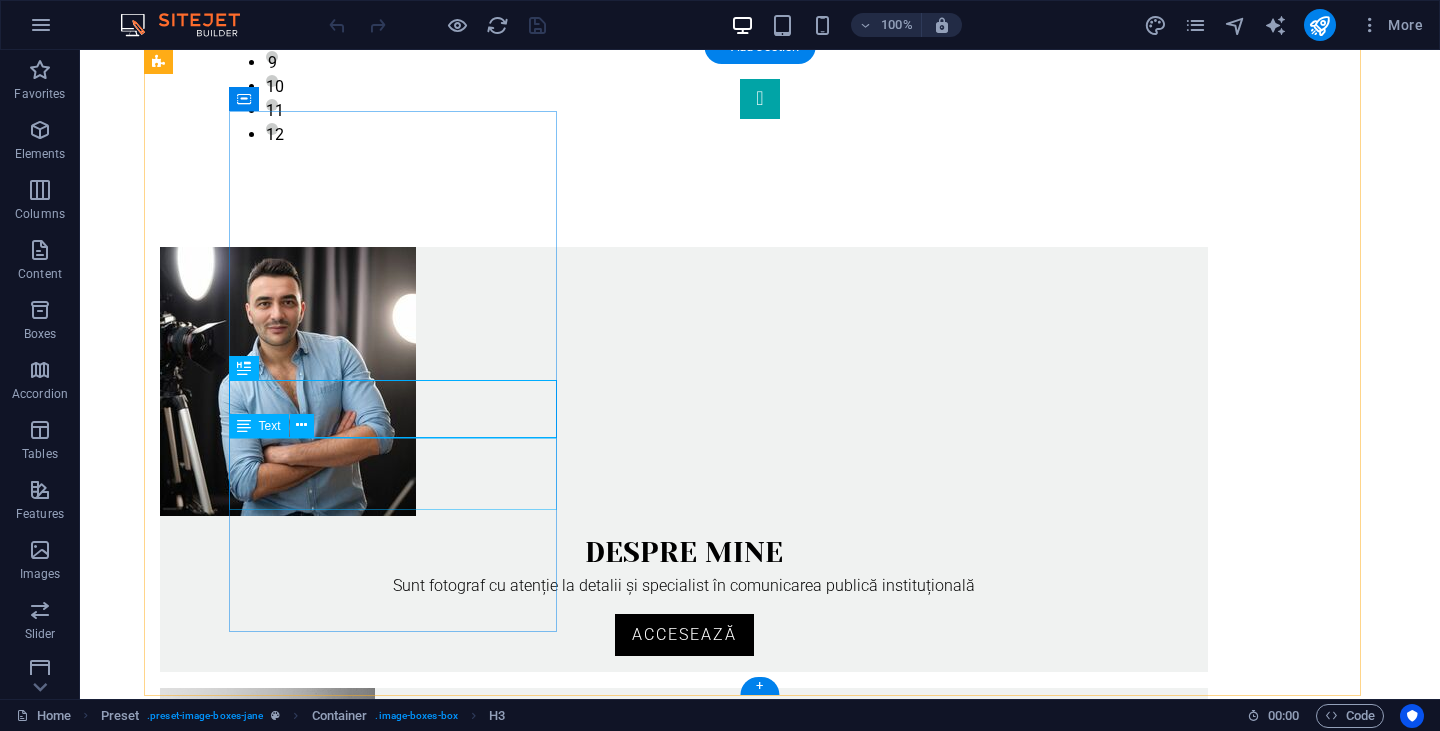click on "Sunt fotograf cu atenție la detalii și specialist în comunicarea publică instituțională" at bounding box center (684, 586) 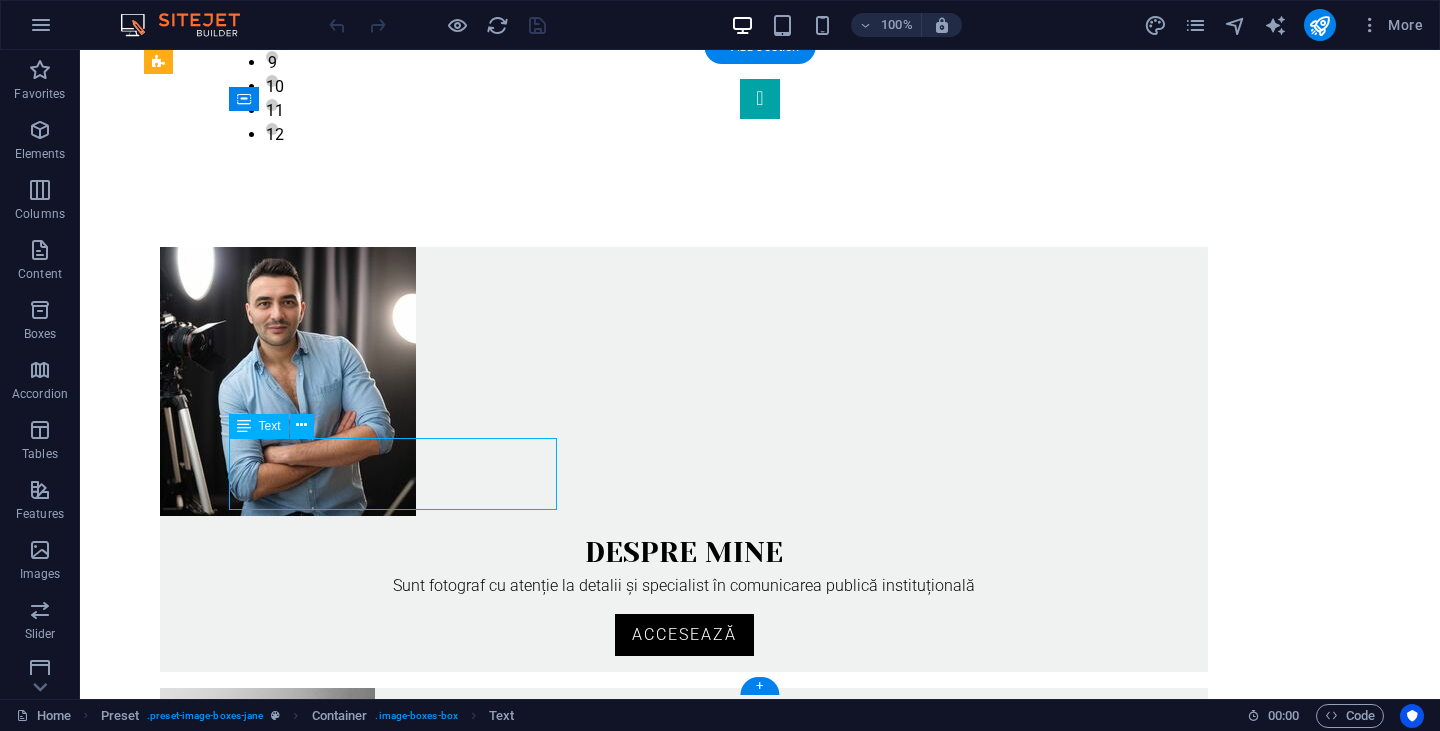 click on "Sunt fotograf cu atenție la detalii și specialist în comunicarea publică instituțională" at bounding box center [684, 586] 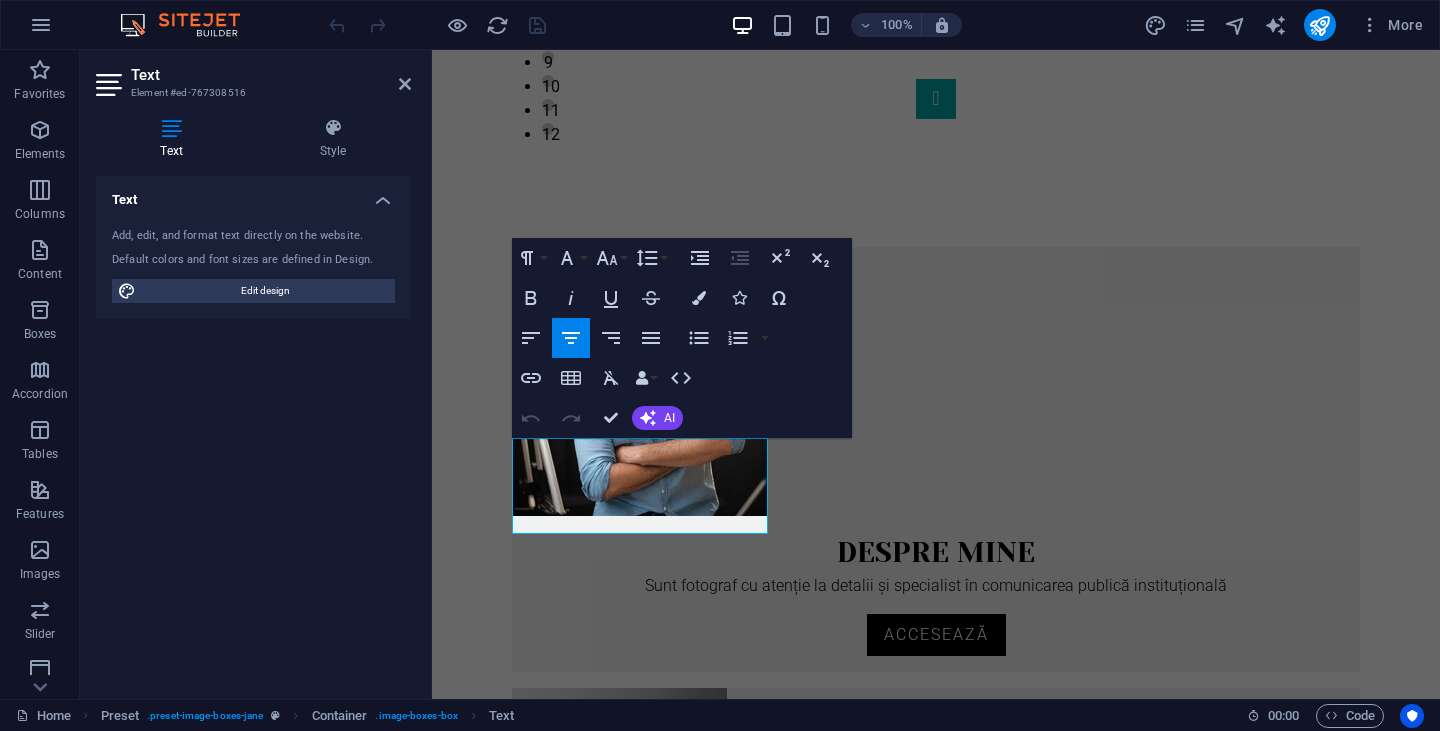 scroll, scrollTop: 700, scrollLeft: 0, axis: vertical 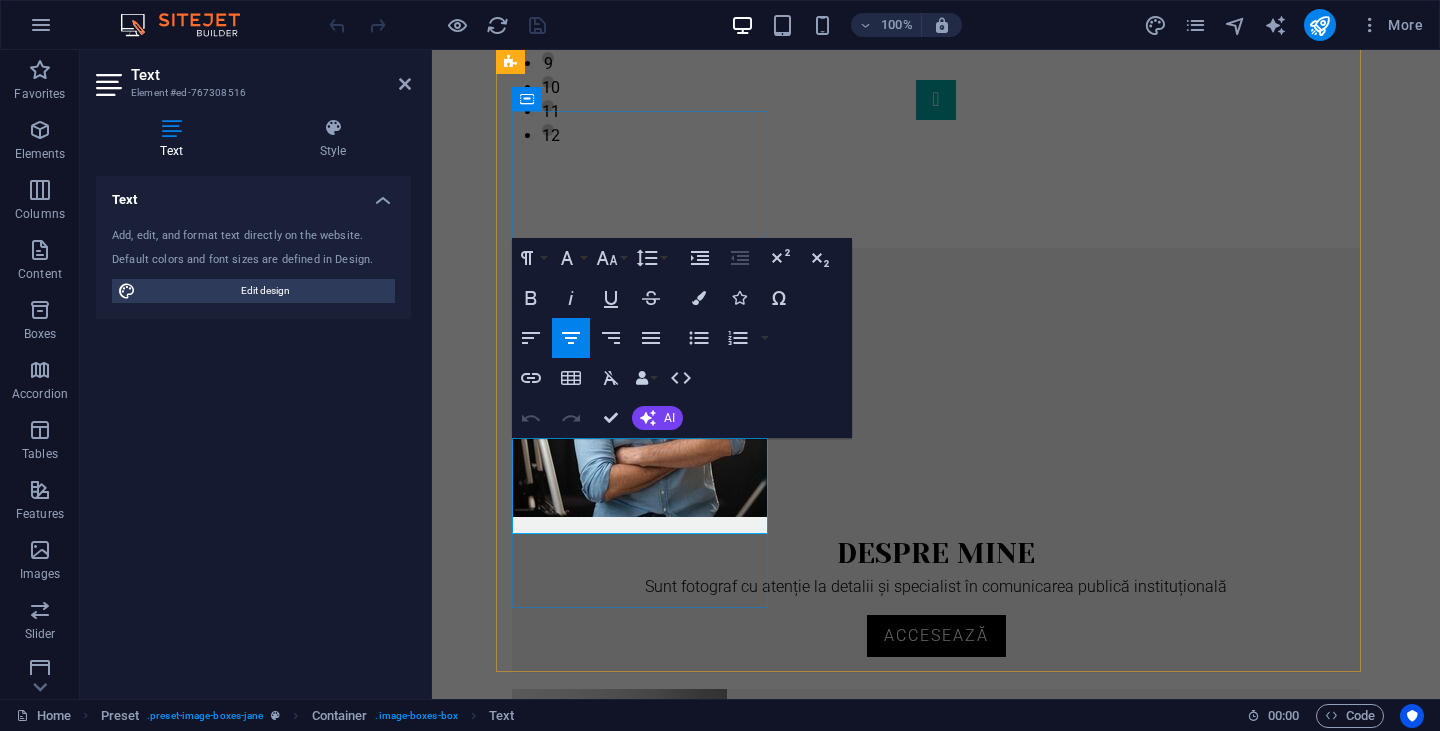click on "Sunt fotograf cu atenție la detalii și specialist în comunicarea publică instituțională" at bounding box center (936, 587) 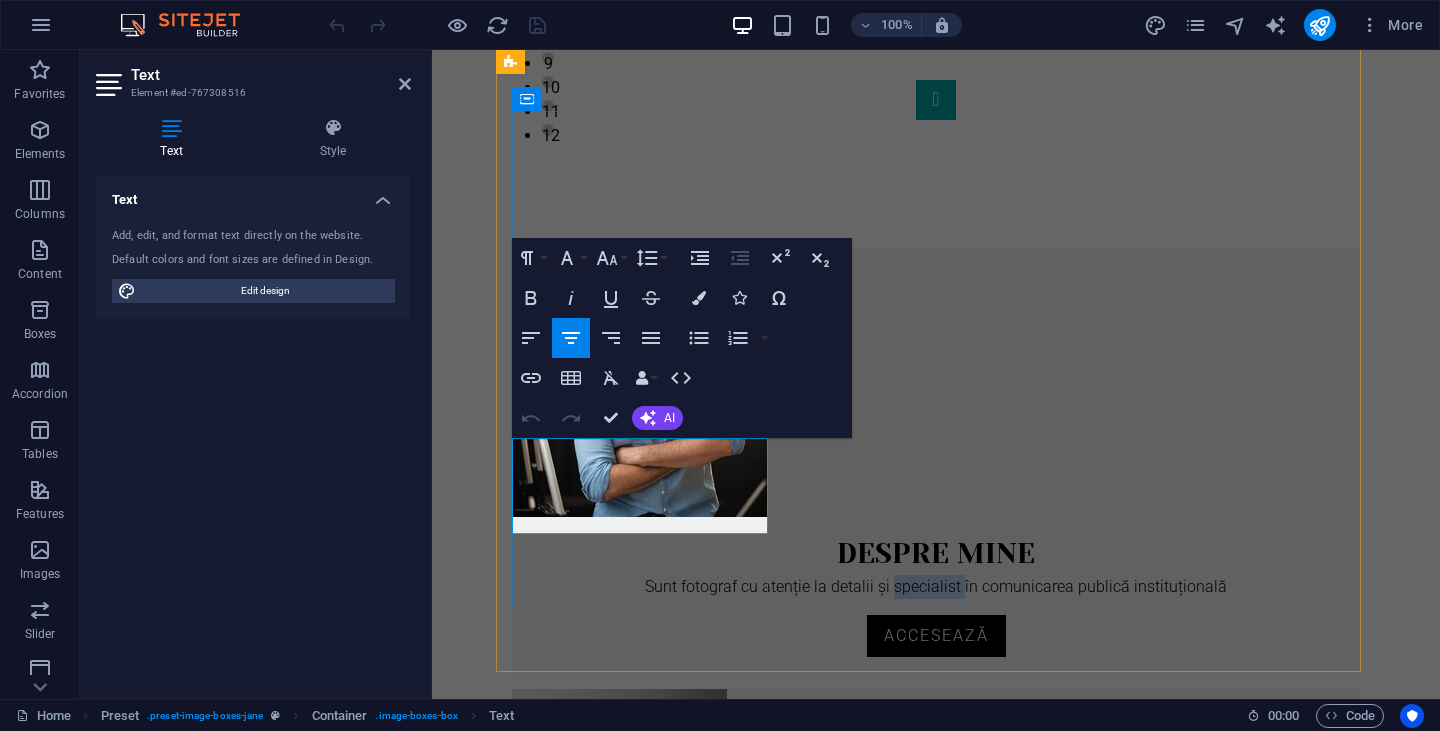 click on "Sunt fotograf cu atenție la detalii și specialist în comunicarea publică instituțională" at bounding box center (936, 587) 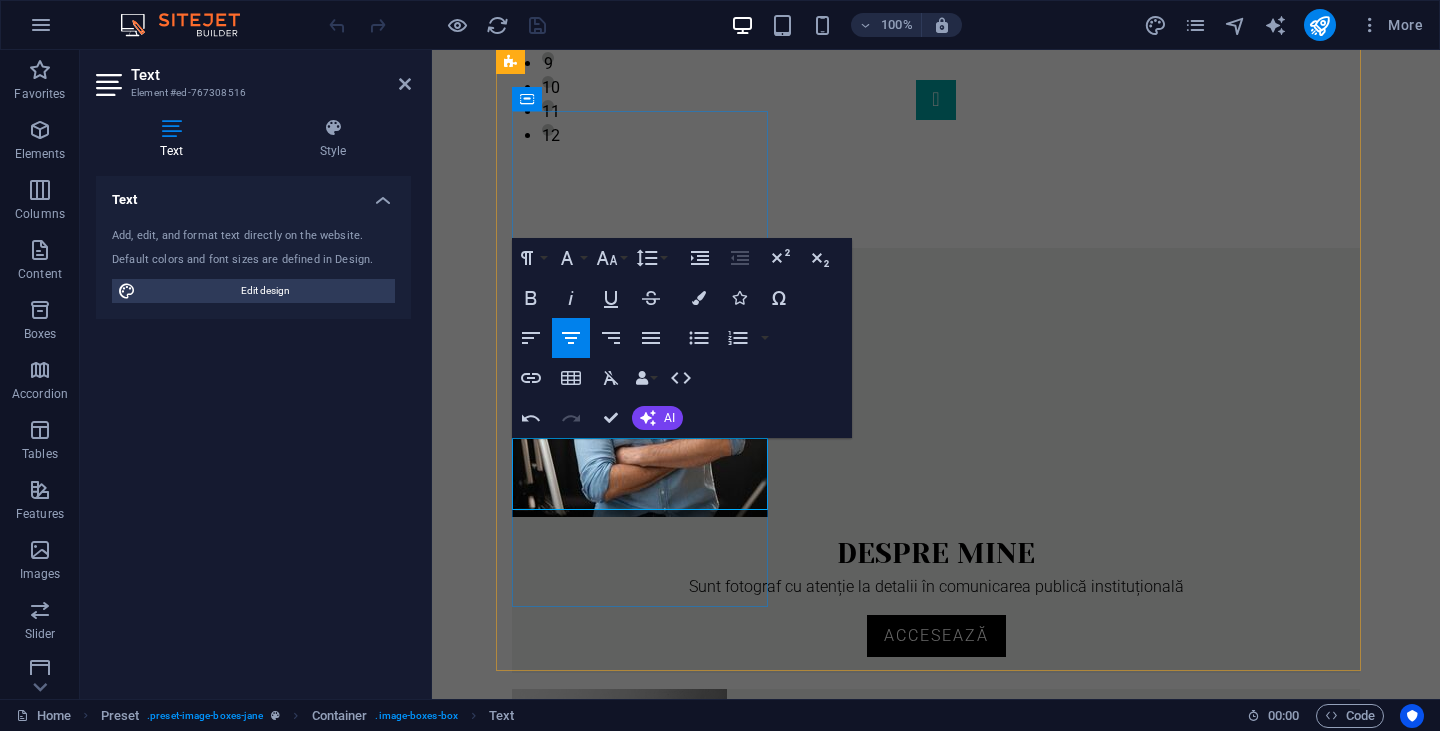 type 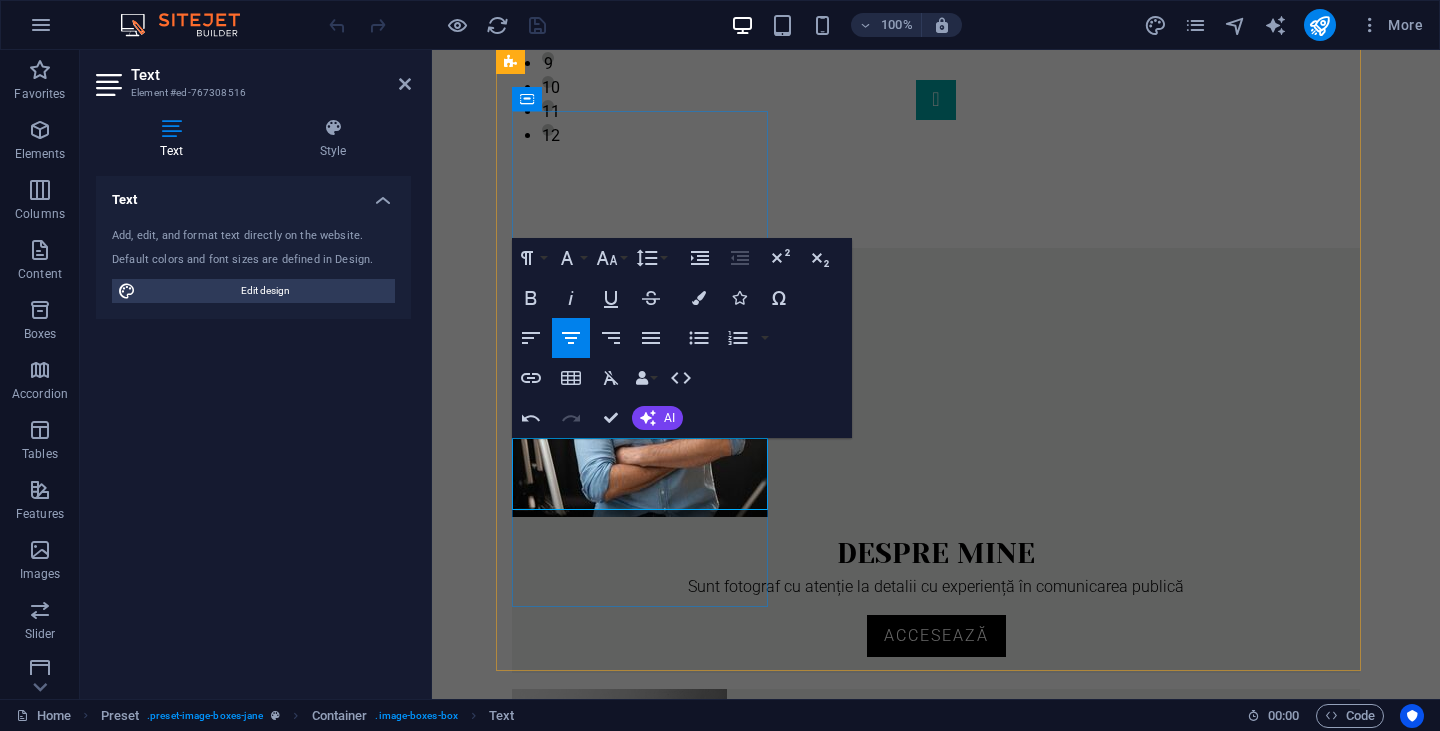 click on "Sunt fotograf cu atenție la detalii cu experiență în comunicarea publică" at bounding box center (936, 587) 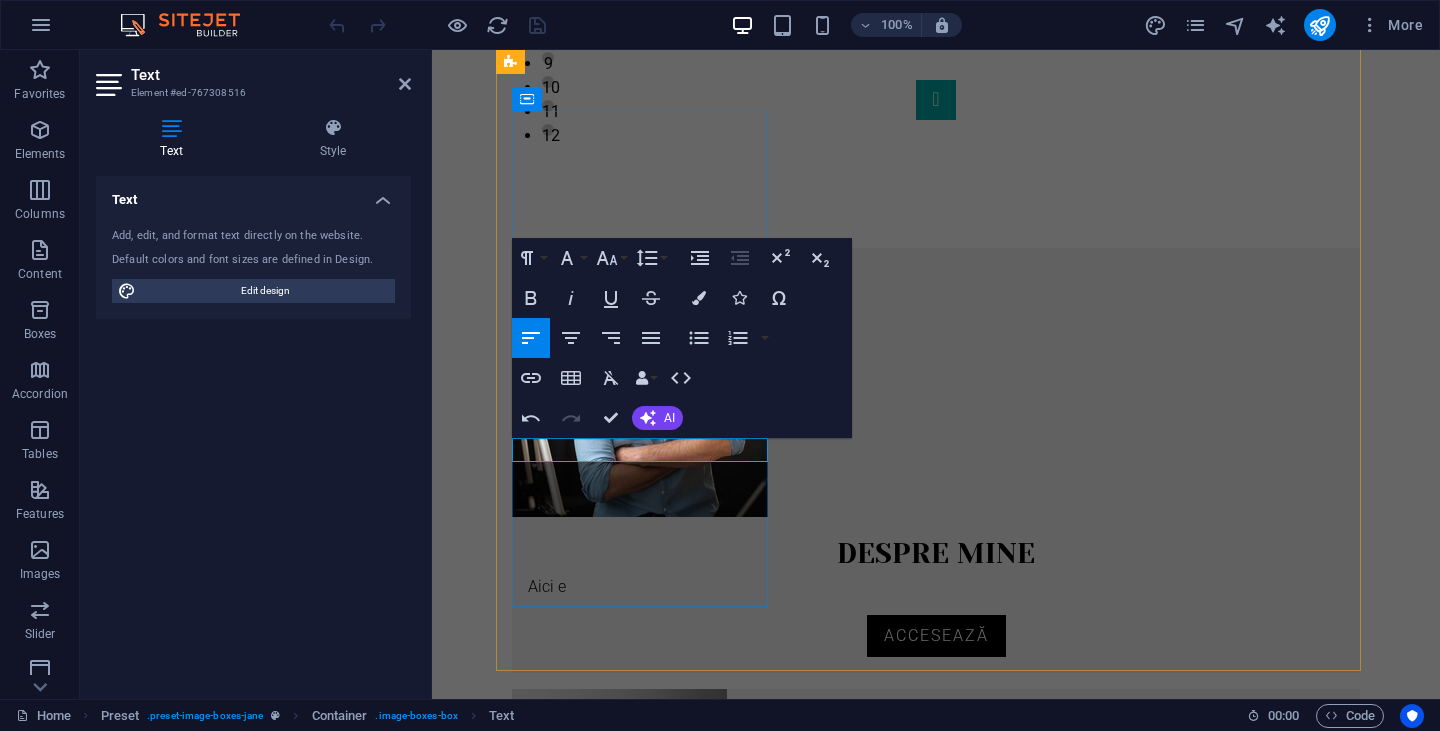 click on "Aici e" at bounding box center [936, 587] 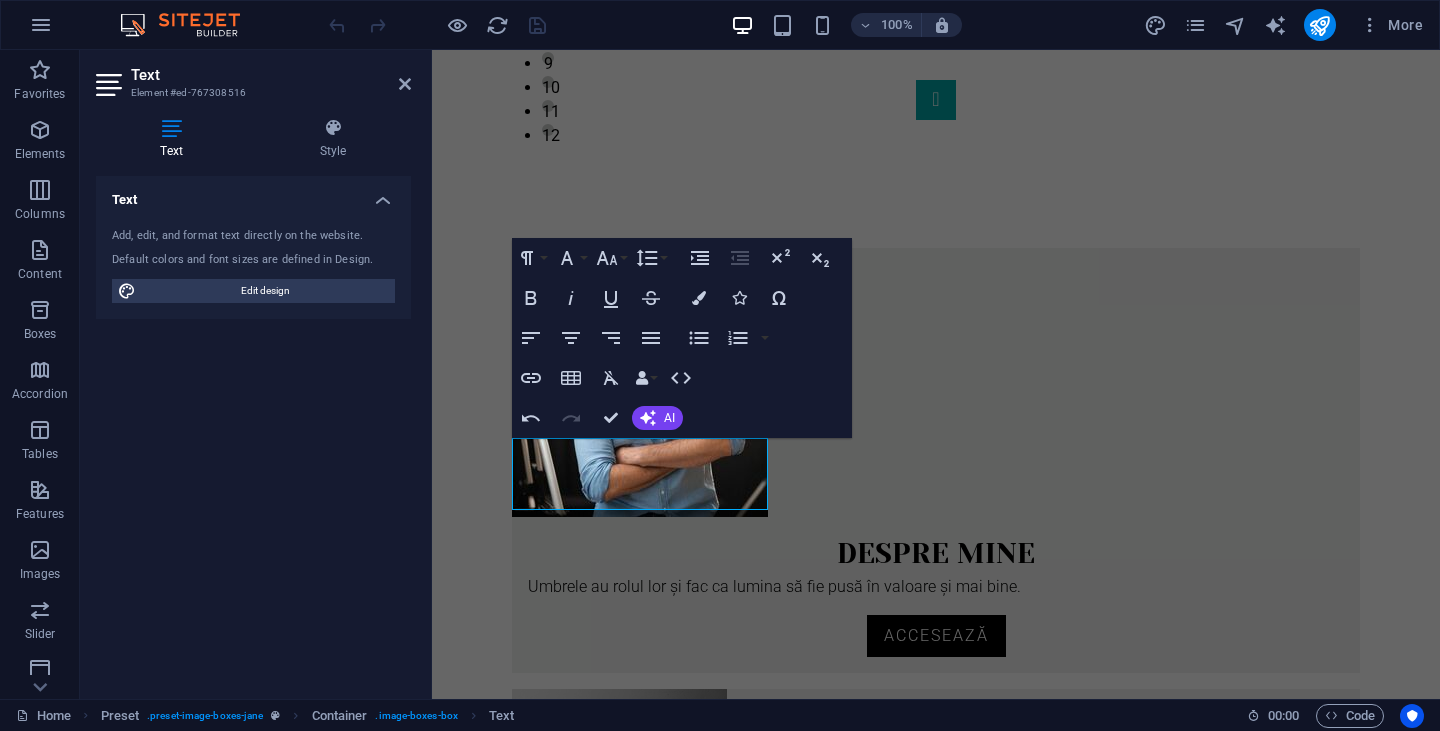 click on "Skip to main content
Home About Work News Partners Contact 1 2 3 4 5 6 7 8 9 10 11 12 Despre mine ​Umbrele au rolul lor și fac ca lumina să fie pusă în valoare și mai bine.  Accesează Portofoliu Vezi aici o parte din munca mea de fotograf, din stilul meu și din ceea ce exprim în imagine. Accesează Jurnal de fotografie Poveștile din spatele lentilei. Sau ce nu s-a văzut în poză despre provocările, fricile, bucuriile trăite în locurile în care am fotografiat alături de oamenii pe care i-am întâlnit.  Accesează Phone [PHONE] Social Facebook Instagram Contact [EMAIL]" at bounding box center [936, 926] 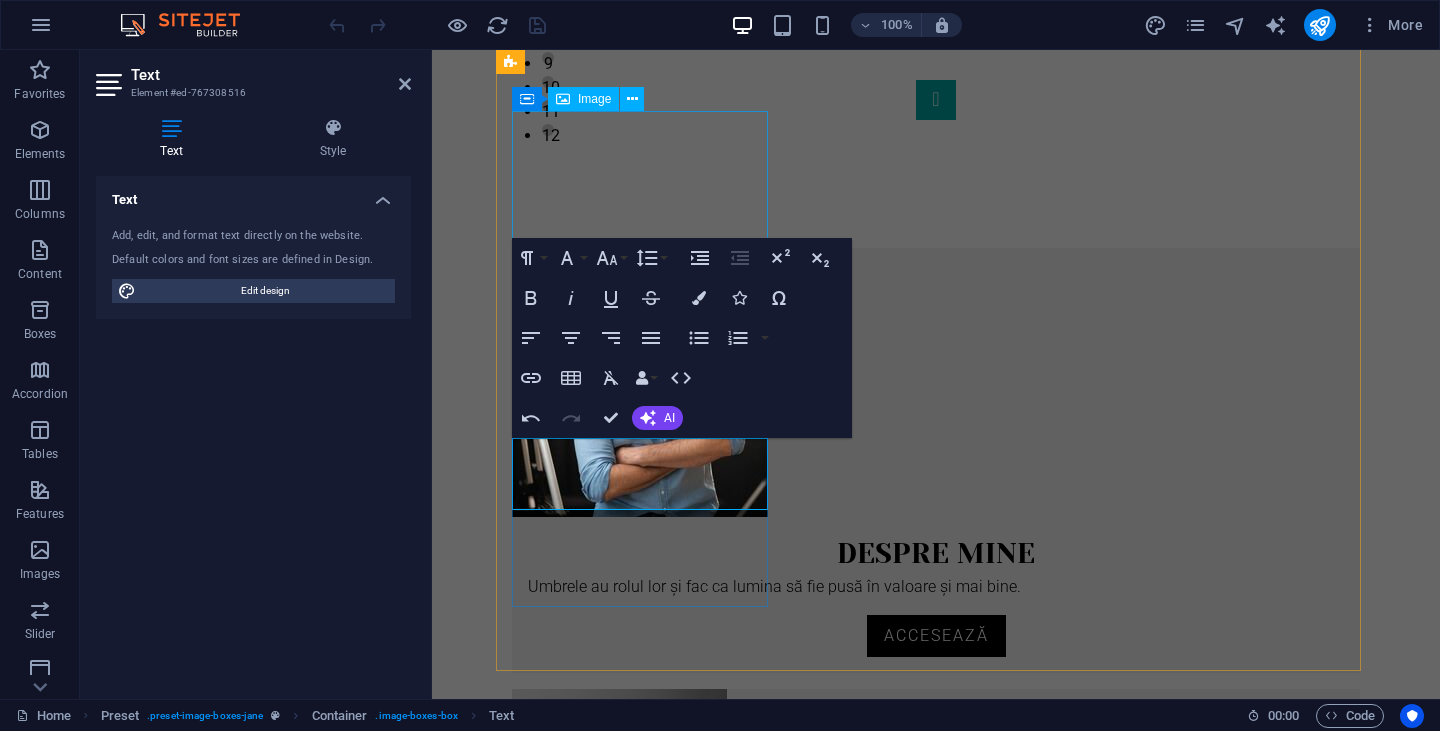 click at bounding box center [936, 382] 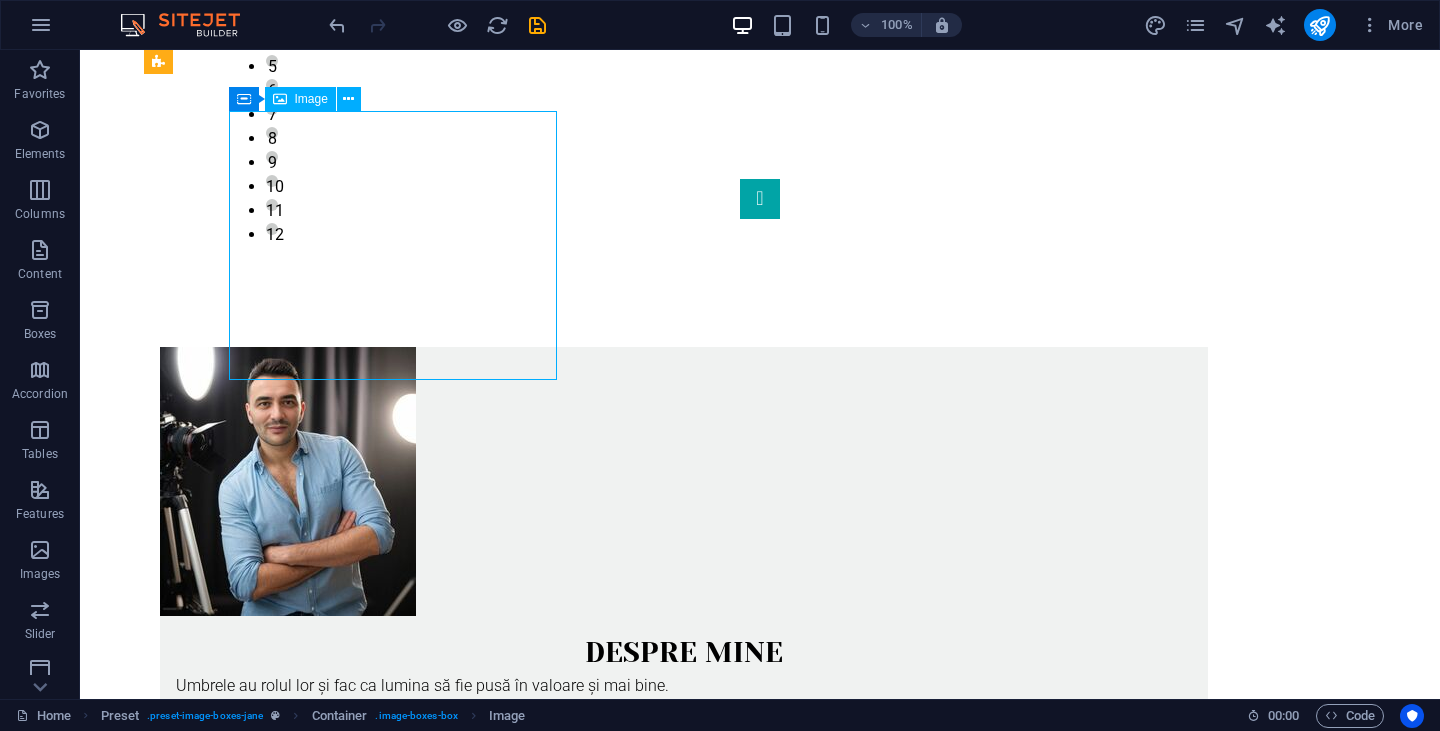scroll, scrollTop: 800, scrollLeft: 0, axis: vertical 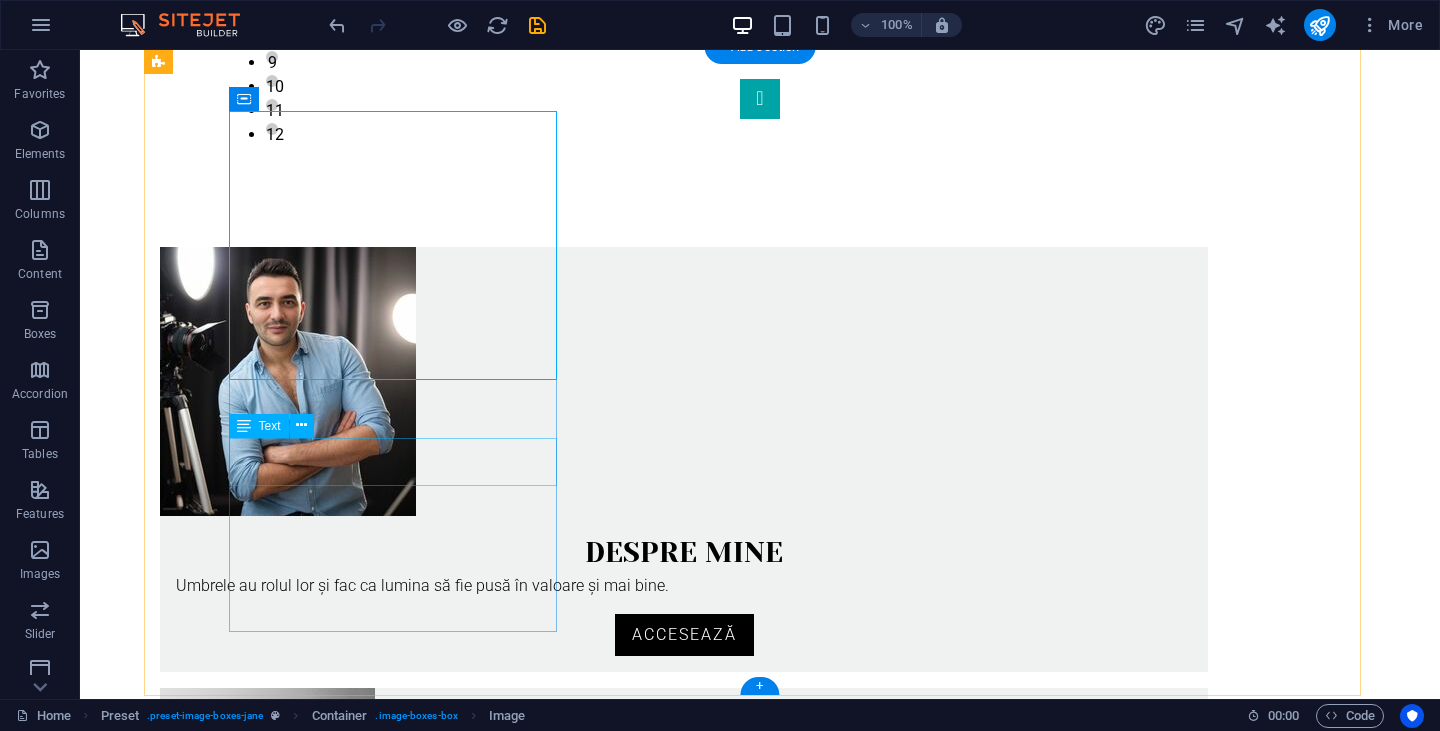 click on "Umbrele au rolul lor și fac ca lumina să fie pusă în valoare și mai bine." at bounding box center (684, 586) 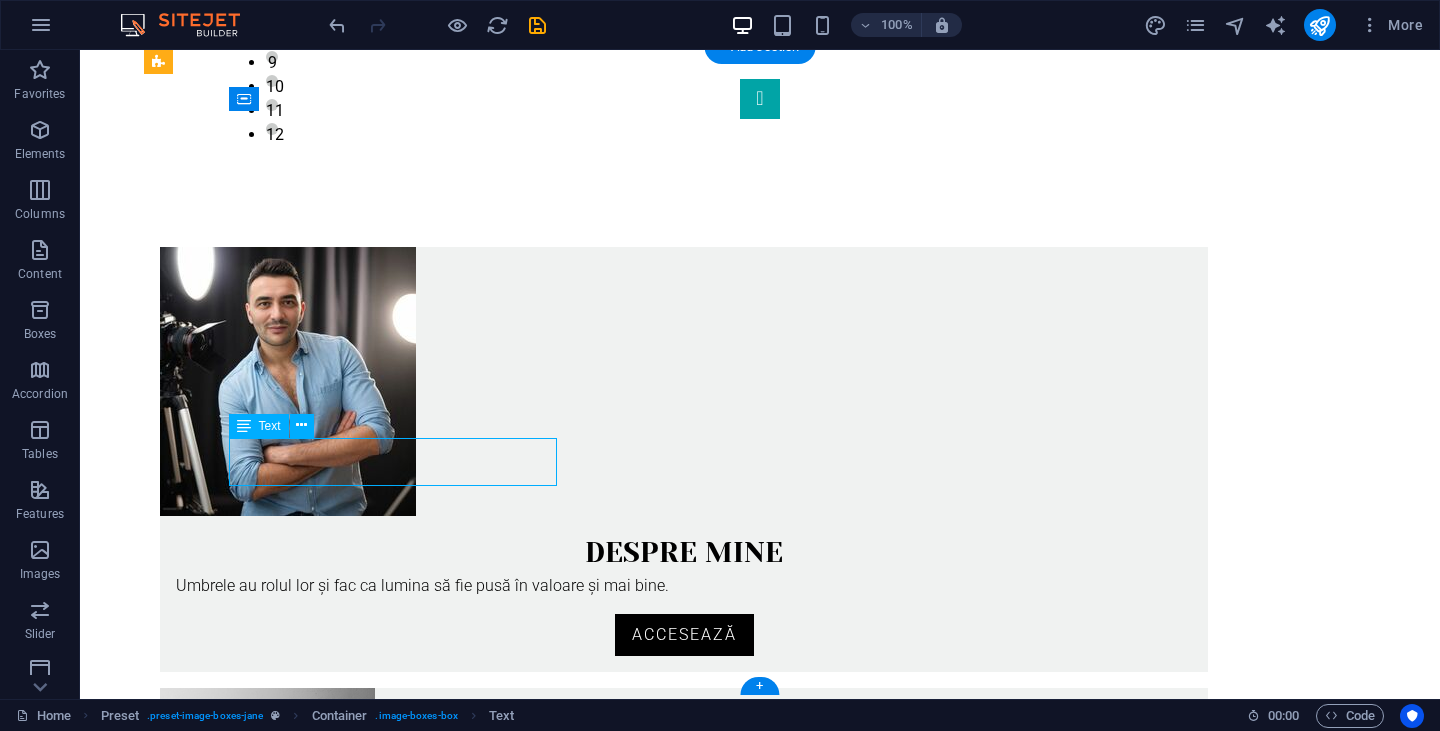 click on "Umbrele au rolul lor și fac ca lumina să fie pusă în valoare și mai bine." at bounding box center (684, 586) 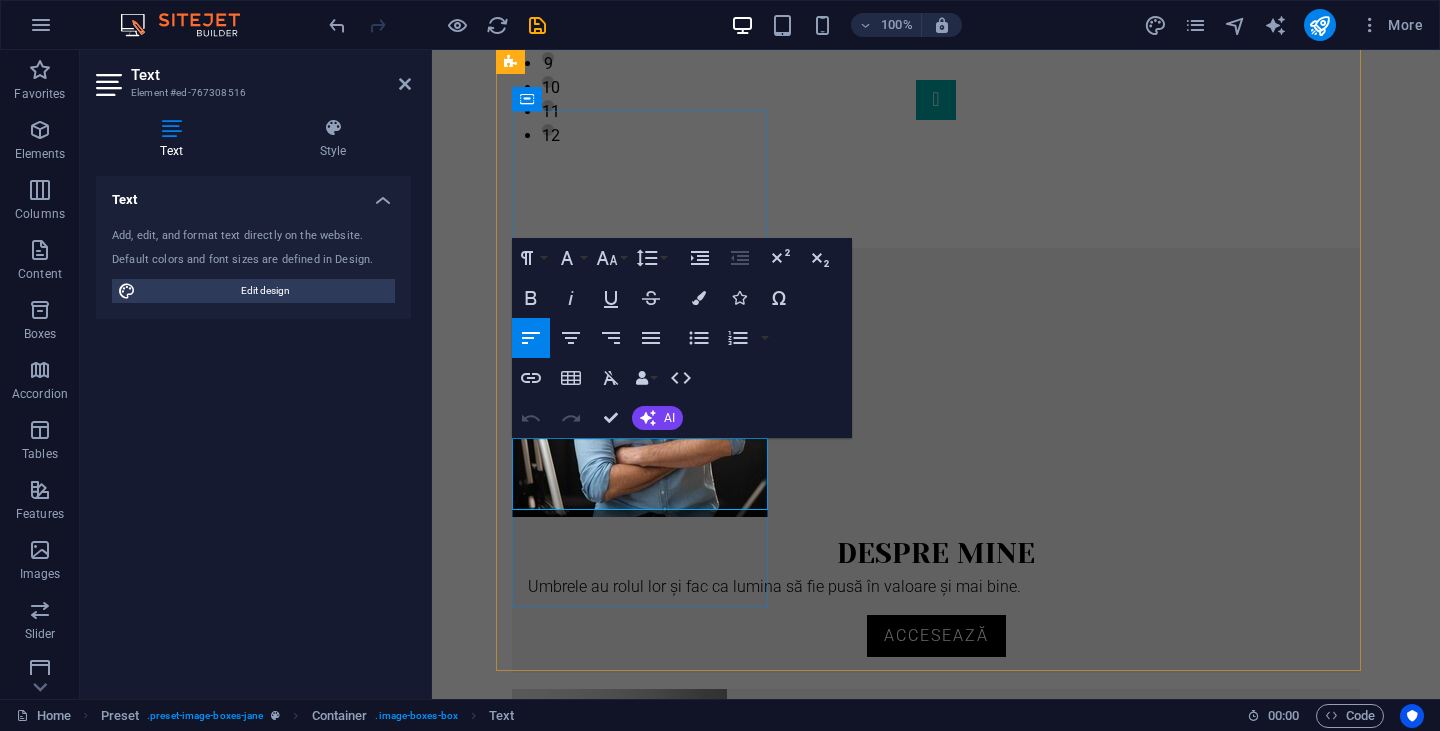 click on "Umbrele au rolul lor și fac ca lumina să fie pusă în valoare și mai bine." at bounding box center (936, 587) 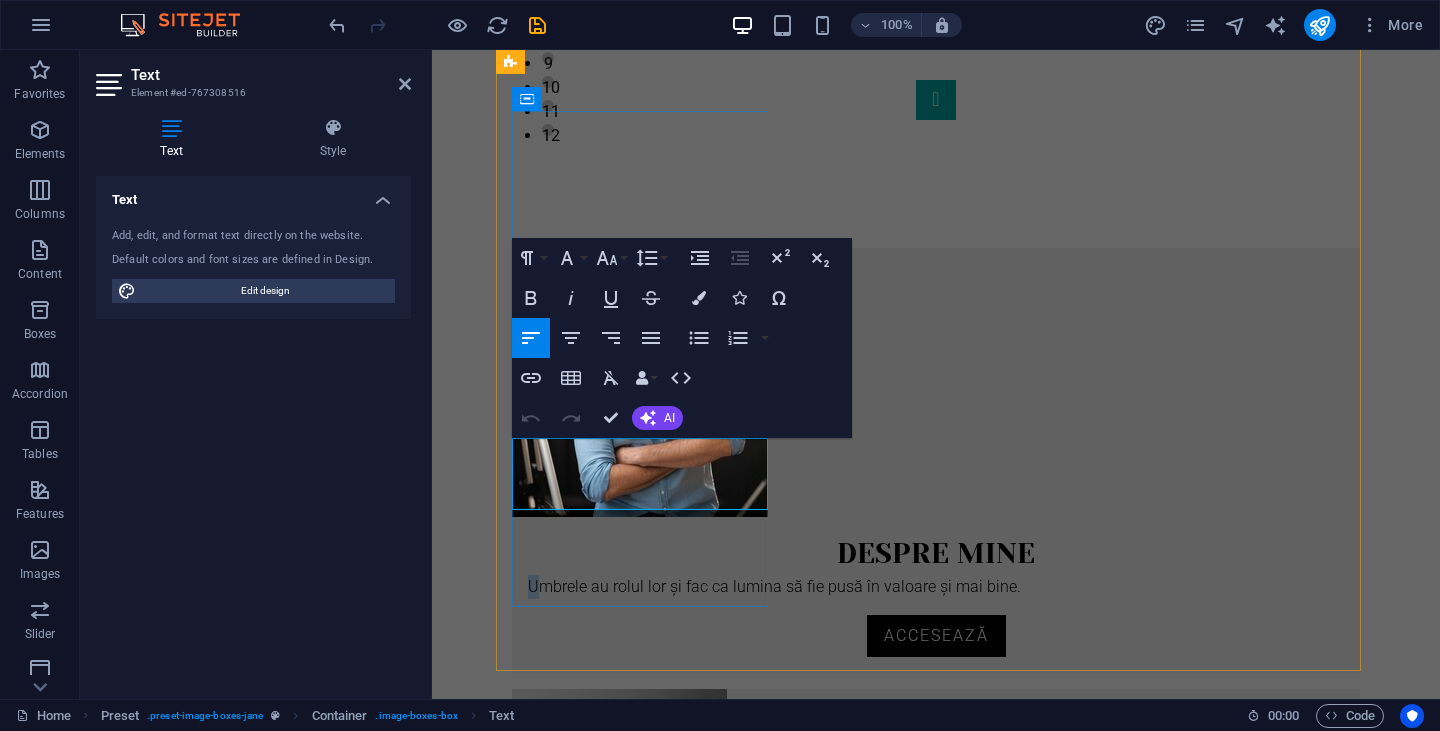 type 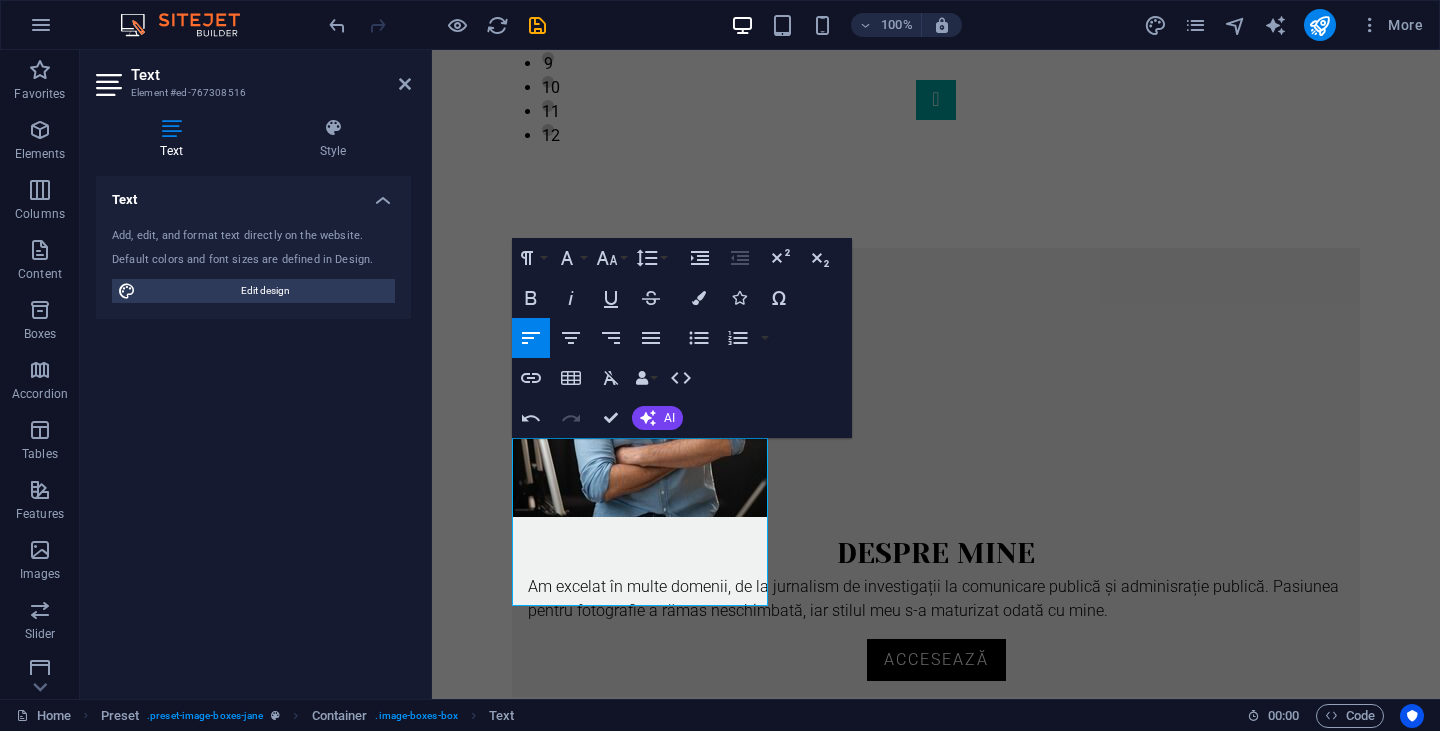 click on "Skip to main content
Home About Work News Partners Contact 1 2 3 4 5 6 7 8 9 10 11 12 Despre mine Am excelat în multe domenii, de la jurnalism de investigații la comunicare publică și adminisrație publică. Pasiunea pentru fotografie a rămas neschimbată, iar stilul meu s-a maturizat odată cu mine. Accesează Portofoliu Vezi aici o parte din munca mea de fotograf, din stilul meu și din ceea ce exprim în imagine. Accesează Jurnal de fotografie Poveștile din spatele lentilei. Sau ce nu s-a văzut în poză despre provocările, fricile, bucuriile trăite în locurile în care am fotografiat alături de oamenii pe care i-am întâlnit.  Accesează Phone [PHONE] Social Facebook Instagram Contact raul@[EMAIL]" at bounding box center [936, 938] 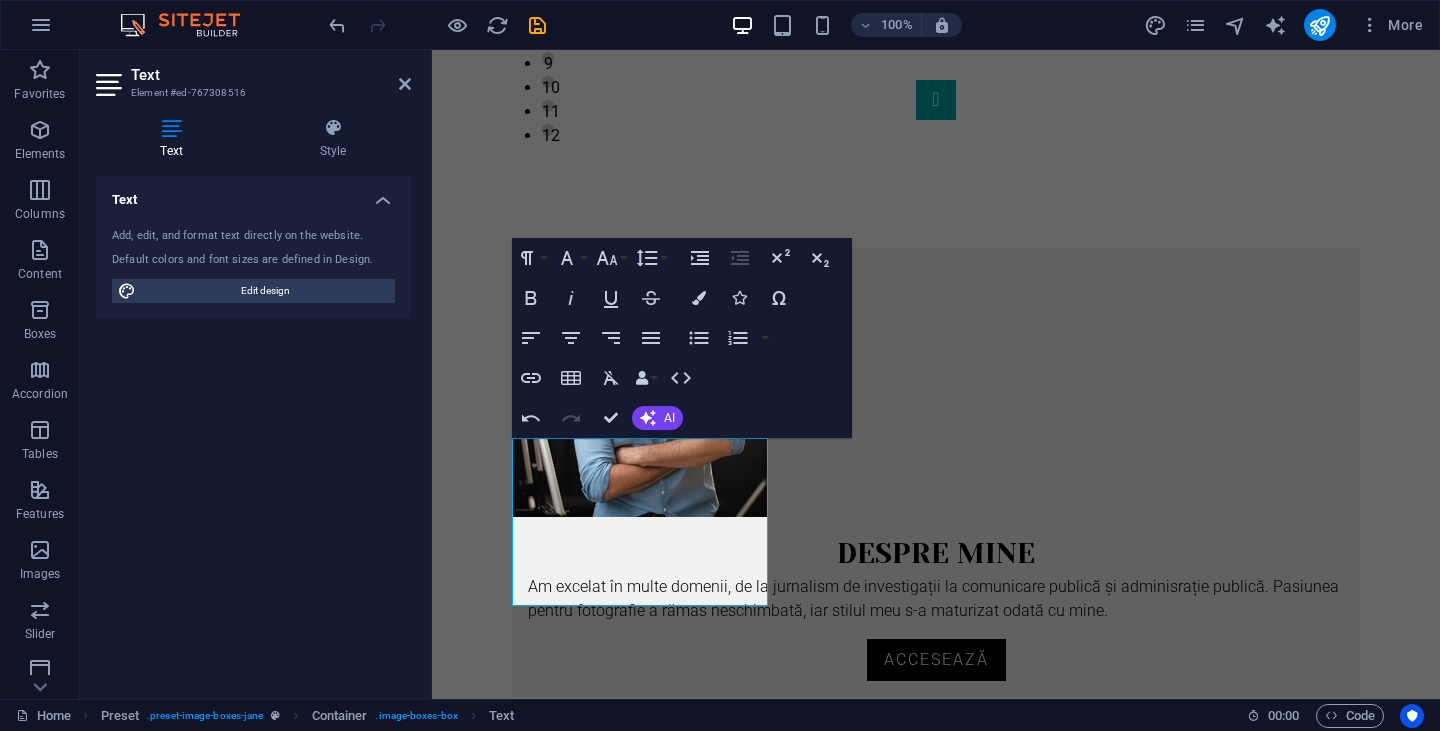 click on "Skip to main content
Home About Work News Partners Contact 1 2 3 4 5 6 7 8 9 10 11 12 Despre mine Am excelat în multe domenii, de la jurnalism de investigații la comunicare publică și adminisrație publică. Pasiunea pentru fotografie a rămas neschimbată, iar stilul meu s-a maturizat odată cu mine. Accesează Portofoliu Vezi aici o parte din munca mea de fotograf, din stilul meu și din ceea ce exprim în imagine. Accesează Jurnal de fotografie Poveștile din spatele lentilei. Sau ce nu s-a văzut în poză despre provocările, fricile, bucuriile trăite în locurile în care am fotografiat alături de oamenii pe care i-am întâlnit.  Accesează Phone [PHONE] Social Facebook Instagram Contact raul@[EMAIL]" at bounding box center [936, 938] 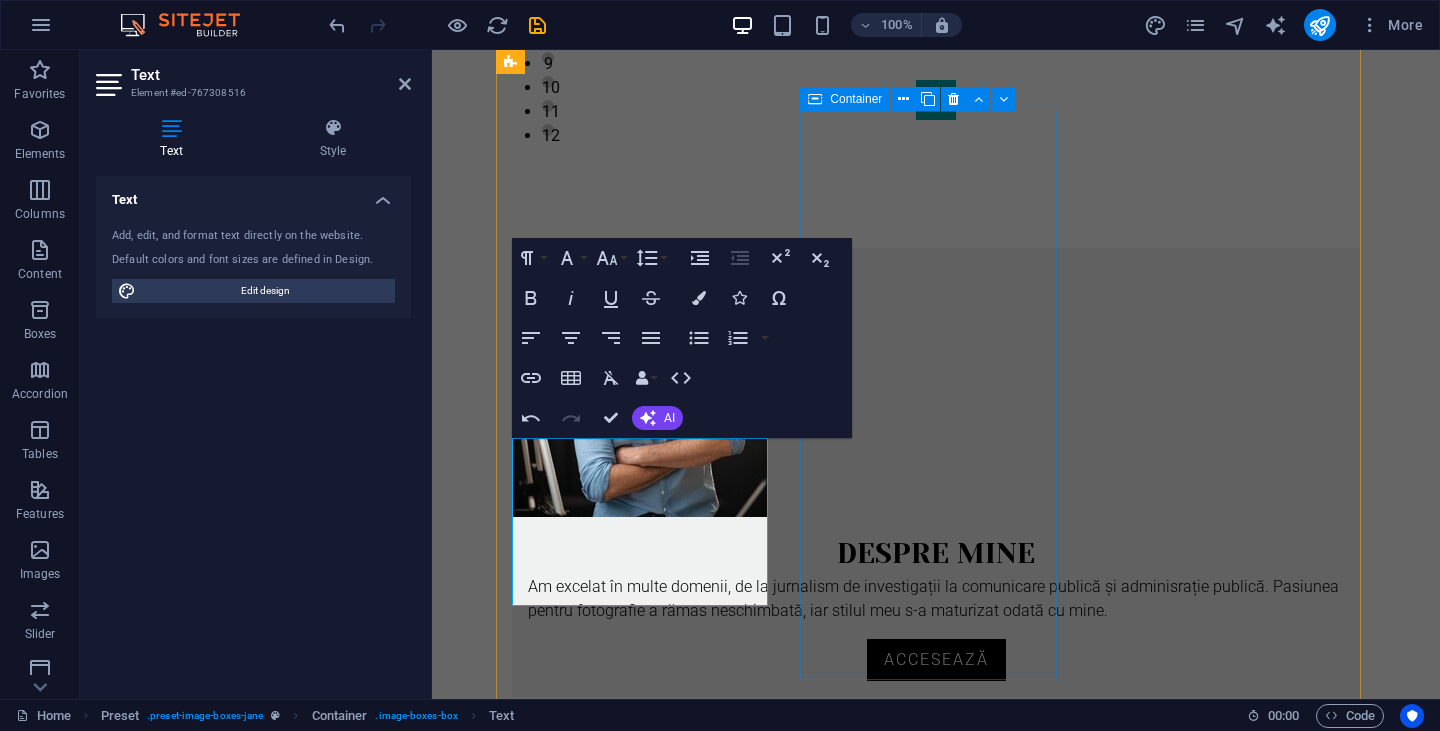 click on "Portofoliu Vezi aici o parte din munca mea de fotograf, din stilul meu și din ceea ce exprim în imagine. Accesează" at bounding box center (936, 929) 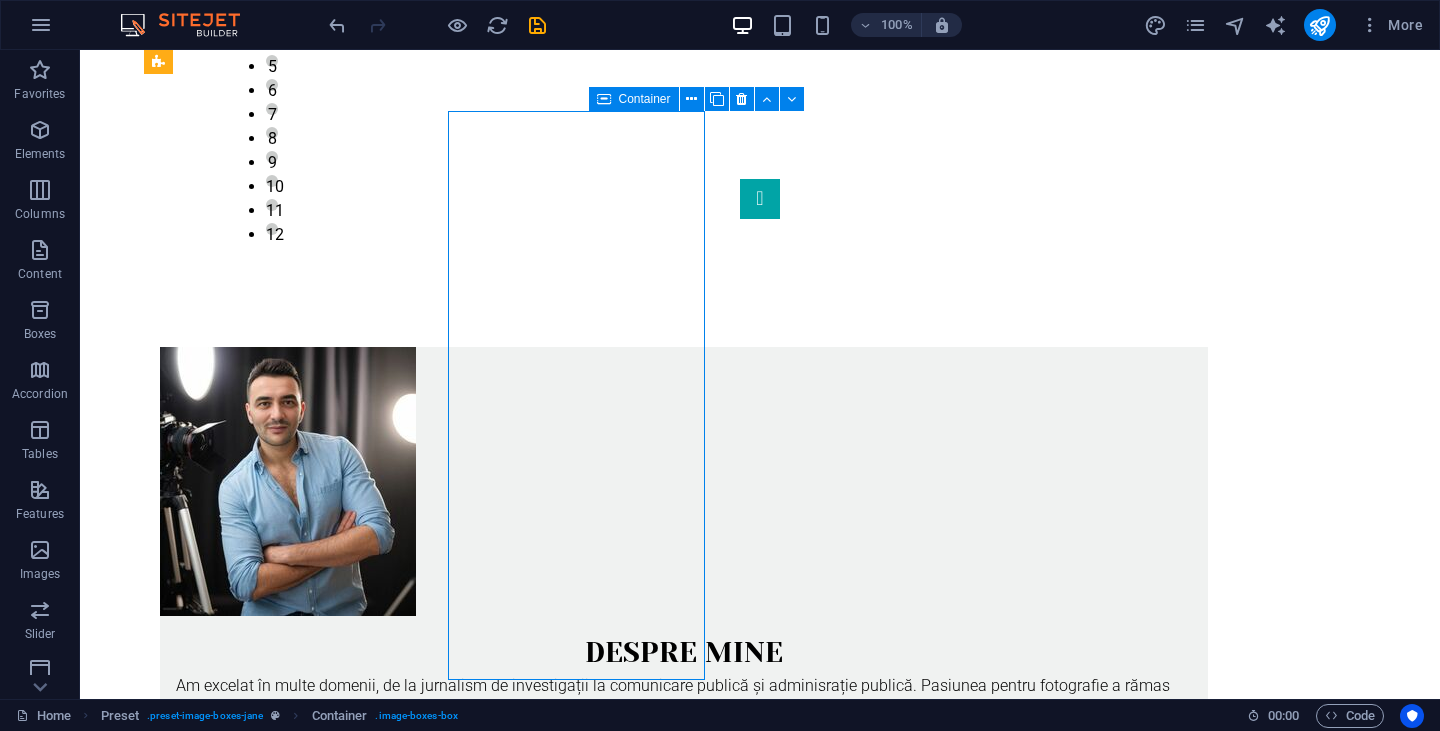 scroll, scrollTop: 800, scrollLeft: 0, axis: vertical 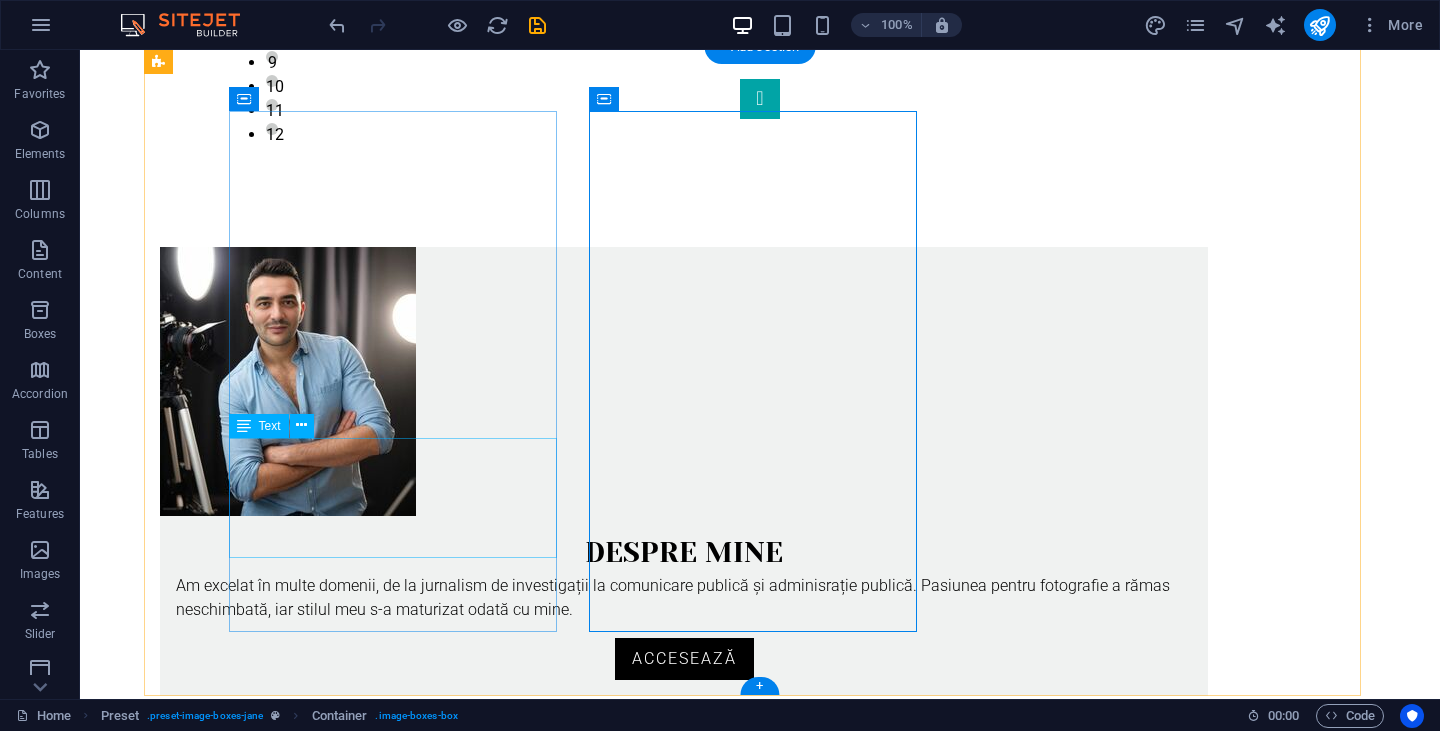 click on "Am excelat în multe domenii, de la jurnalism de investigații la comunicare publică și adminisrație publică. Pasiunea pentru fotografie a rămas neschimbată, iar stilul meu s-a maturizat odată cu mine." at bounding box center (684, 598) 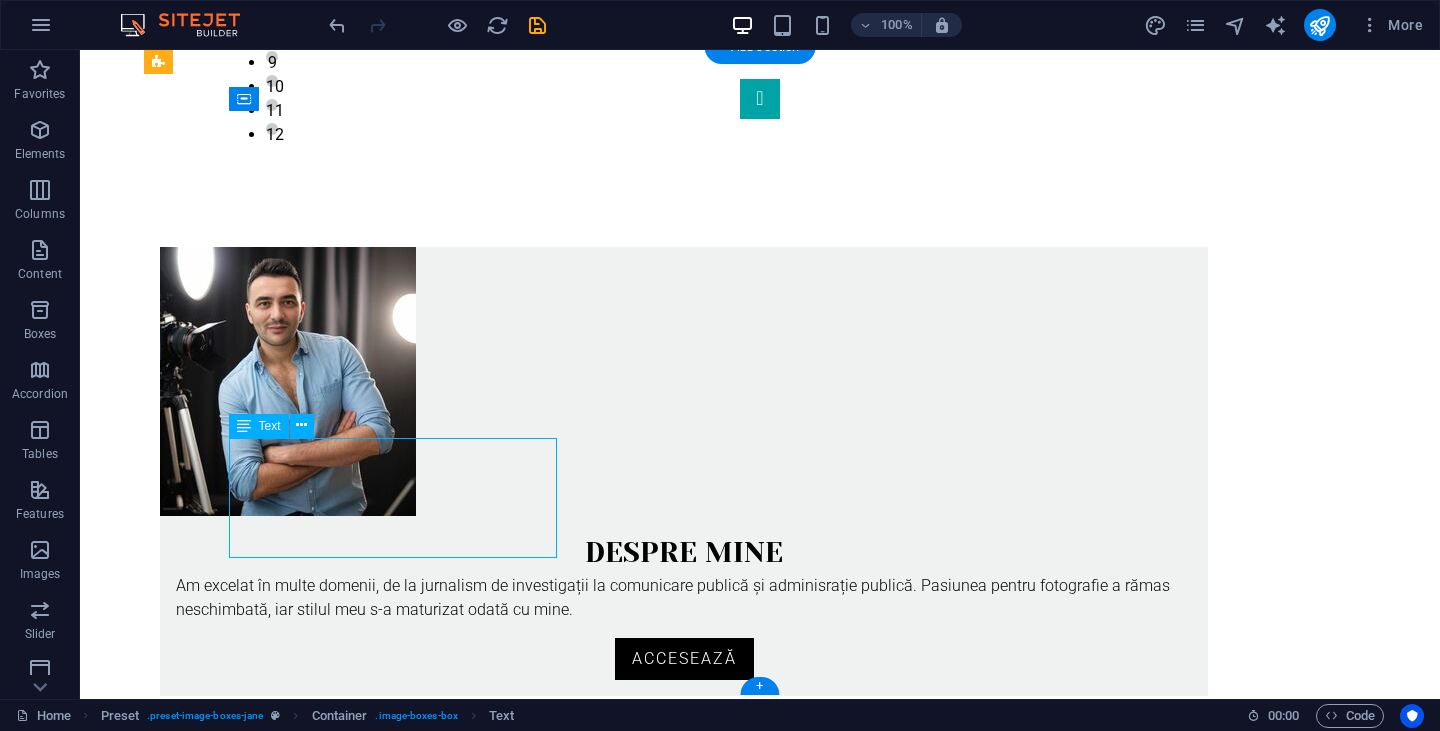click on "Am excelat în multe domenii, de la jurnalism de investigații la comunicare publică și adminisrație publică. Pasiunea pentru fotografie a rămas neschimbată, iar stilul meu s-a maturizat odată cu mine." at bounding box center (684, 598) 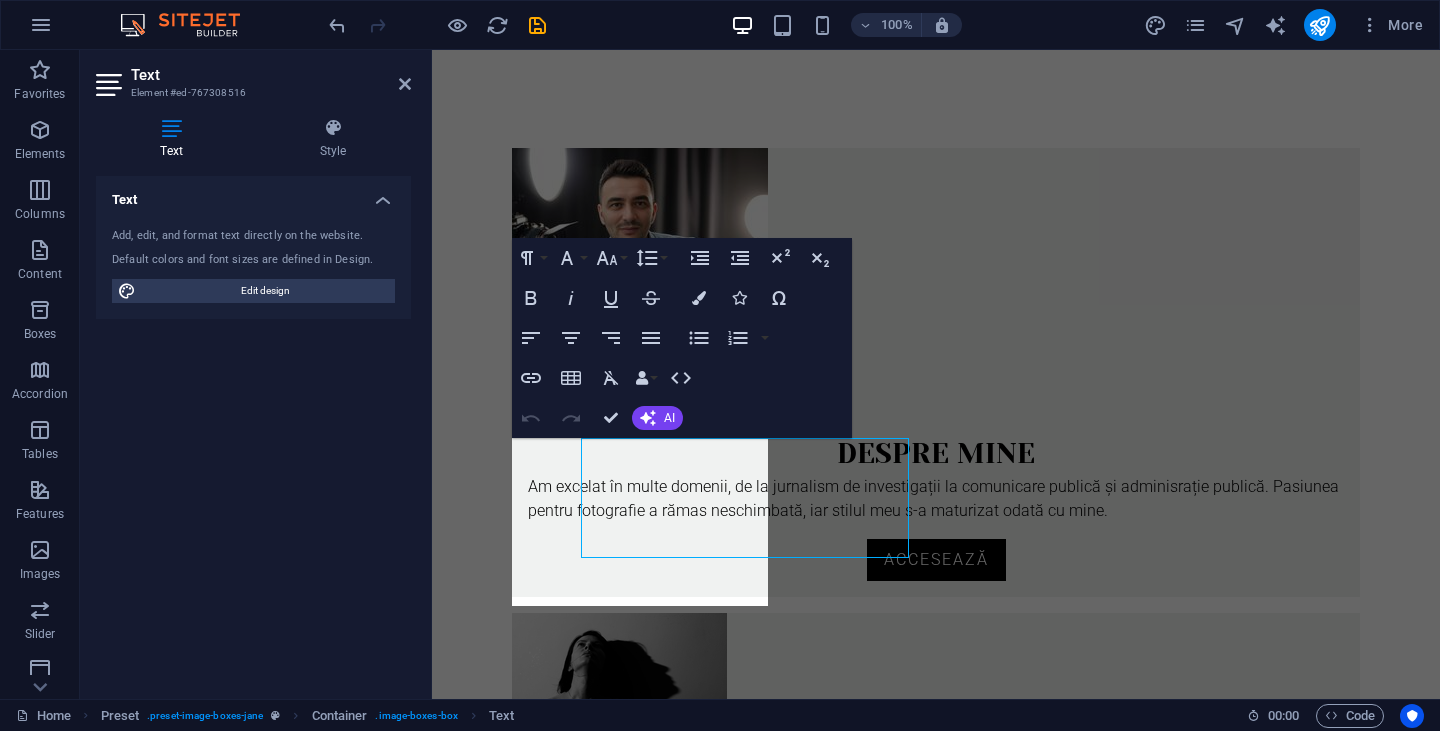 scroll, scrollTop: 700, scrollLeft: 0, axis: vertical 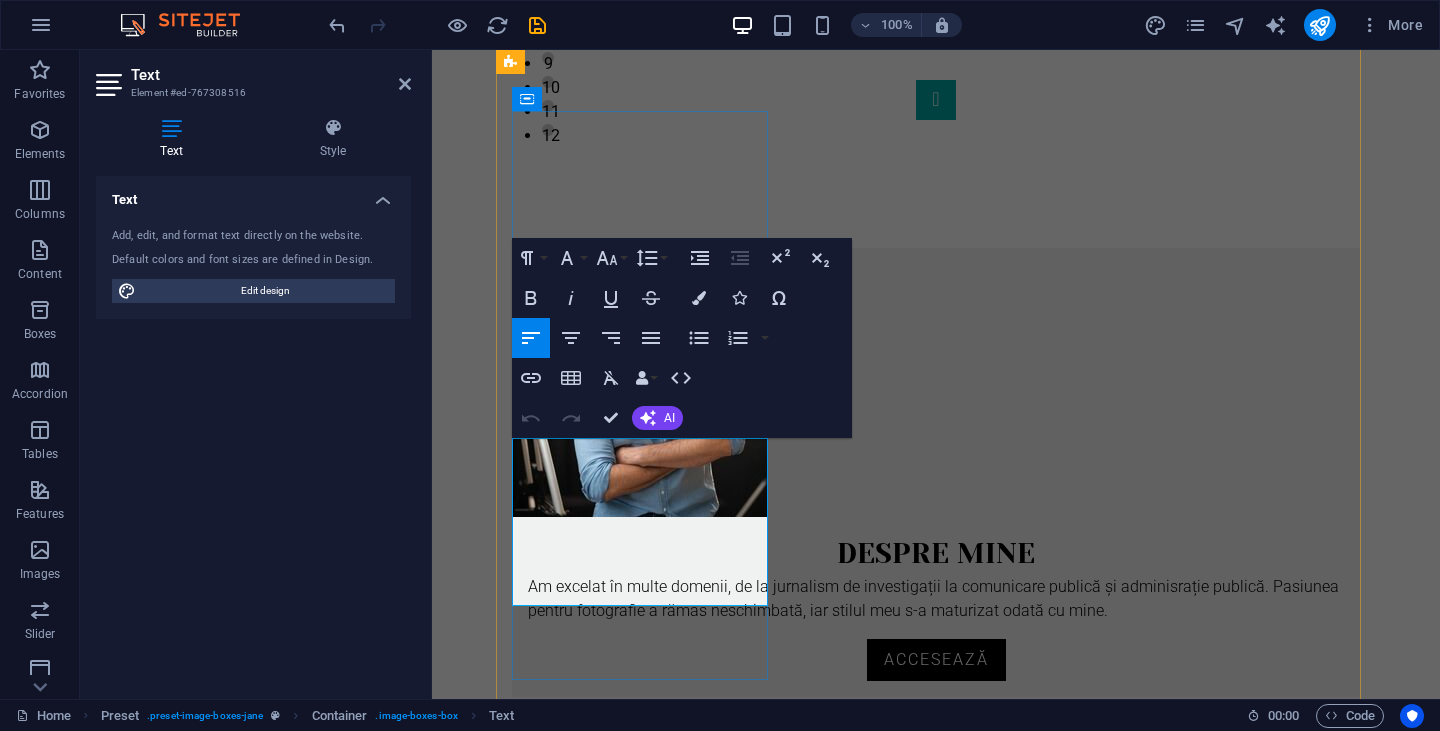 click on "Am excelat în multe domenii, de la jurnalism de investigații la comunicare publică și adminisrație publică. Pasiunea pentru fotografie a rămas neschimbată, iar stilul meu s-a maturizat odată cu mine." at bounding box center (936, 599) 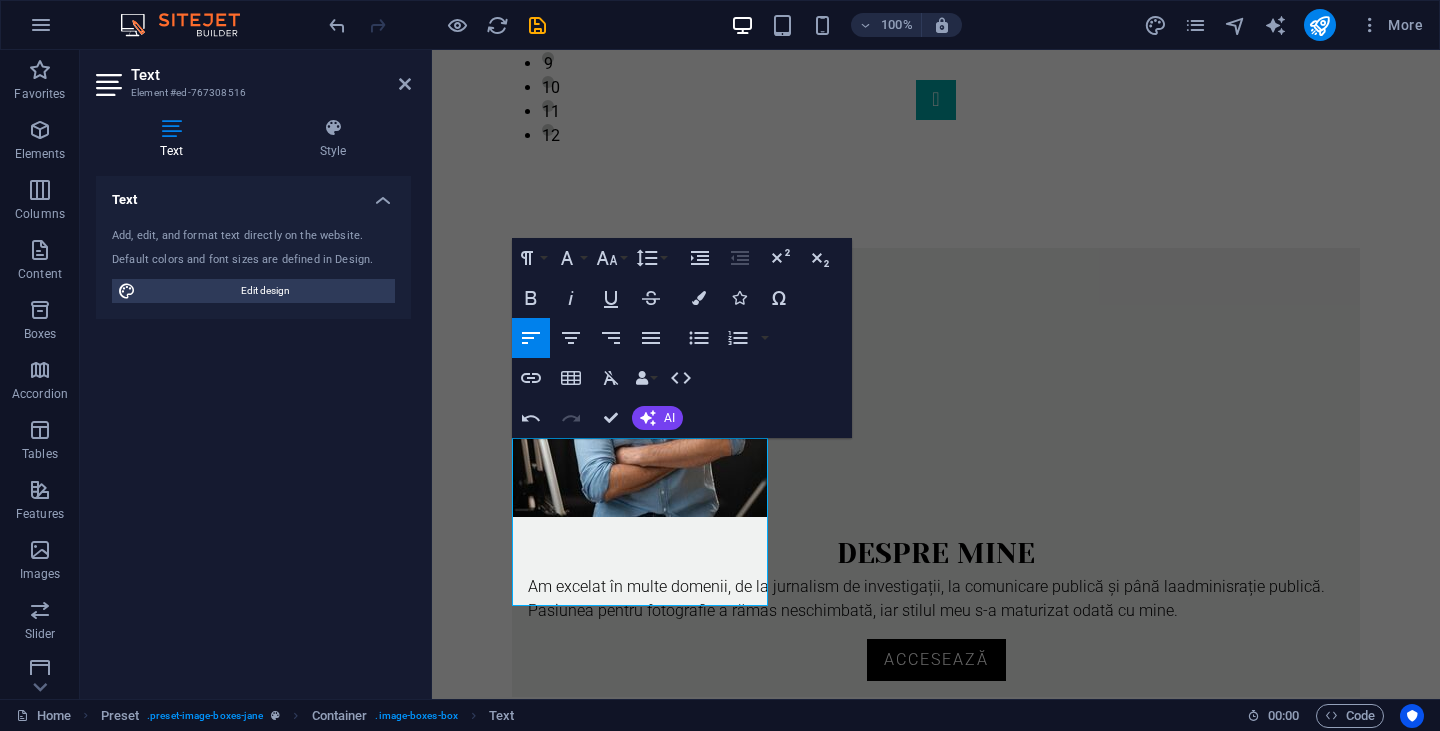click on "Skip to main content
Home About Work News Partners Contact 1 2 3 4 5 6 7 8 9 10 11 12 Despre mine Am excelat în multe domenii, de la jurnalism de investigații, la comunicare publică și până la  adminisrație publică. Pasiunea pentru fotografie a rămas neschimbată, iar stilul meu s-a maturizat odată cu mine. Accesează Portofoliu Vezi aici o parte din munca mea de fotograf, din stilul meu și din ceea ce exprim în imagine. Accesează Jurnal de fotografie Poveștile din spatele lentilei. Sau ce nu s-a văzut în poză despre provocările, fricile, bucuriile trăite în locurile în care am fotografiat alături de oamenii pe care i-am întâlnit.  Accesează Phone [PHONE] Social Facebook Instagram Contact raul@[EMAIL]" at bounding box center (936, 938) 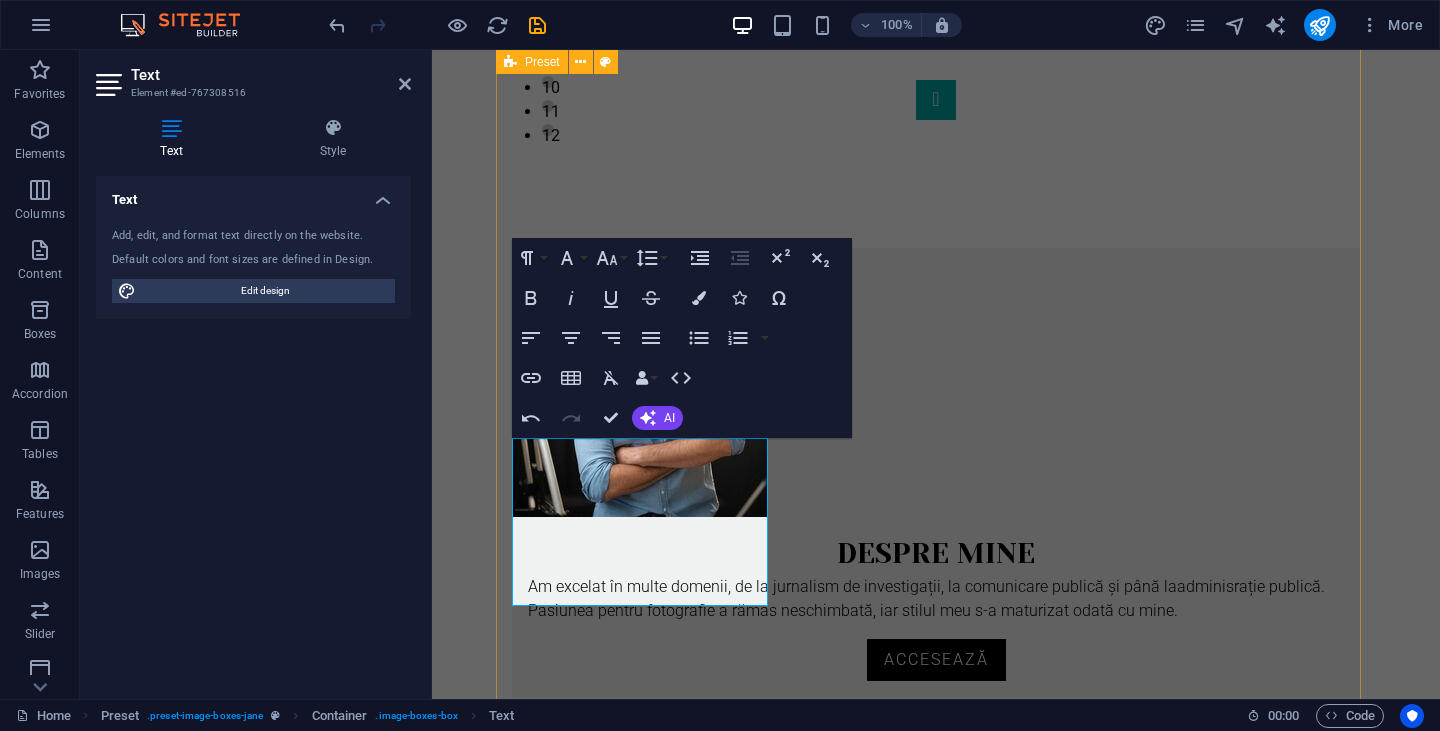 click on "Despre mine Am excelat în multe domenii, de la jurnalism de investigații, la comunicare publică și până la  adminisrație publică. Pasiunea pentru fotografie a rămas neschimbată, iar stilul meu s-a maturizat odată cu mine. Accesează Portofoliu Vezi aici o parte din munca mea de fotograf, din stilul meu și din ceea ce exprim în imagine. Accesează Jurnal de fotografie Poveștile din spatele lentilei. Sau ce nu s-a văzut în poză despre provocările, fricile, bucuriile trăite în locurile în care am fotografiat alături de oamenii pe care i-am întâlnit.  Accesează" at bounding box center (936, 1149) 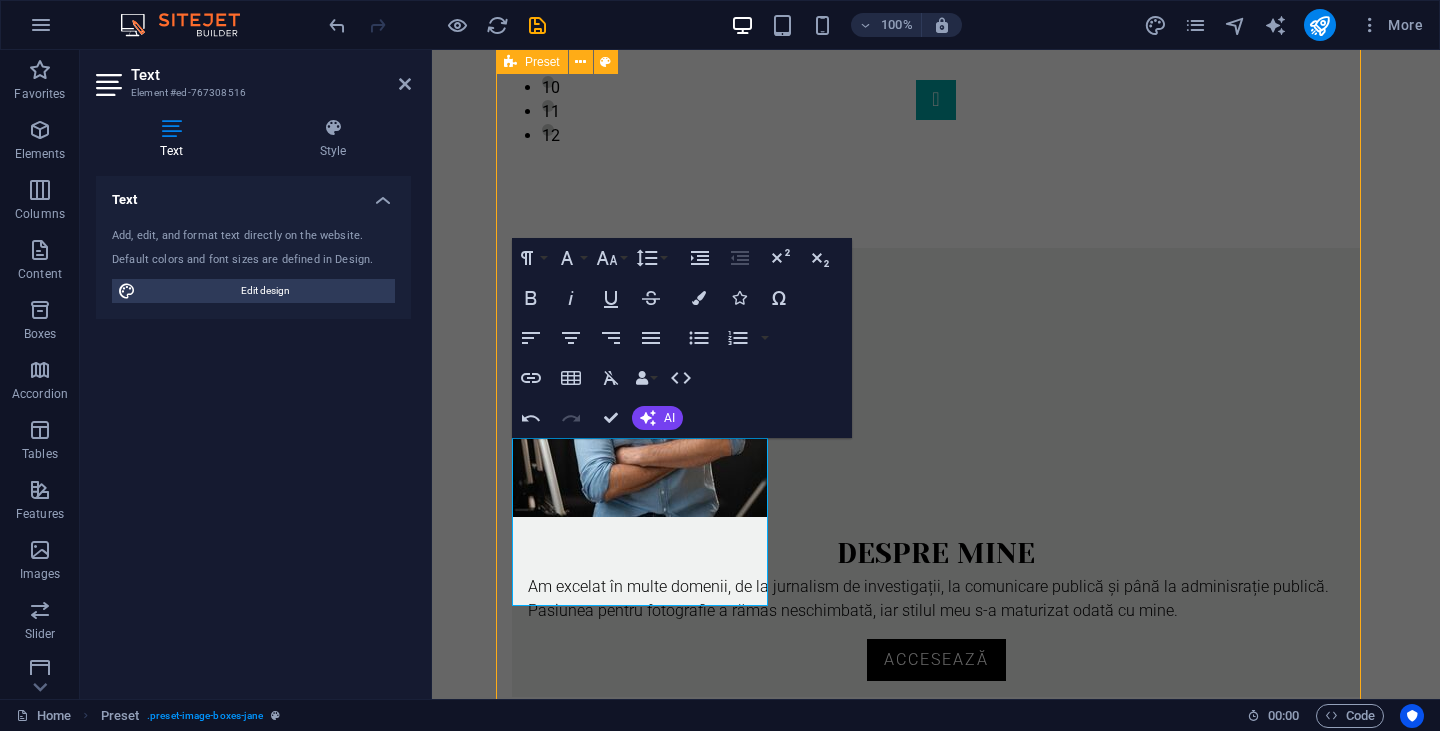 scroll, scrollTop: 800, scrollLeft: 0, axis: vertical 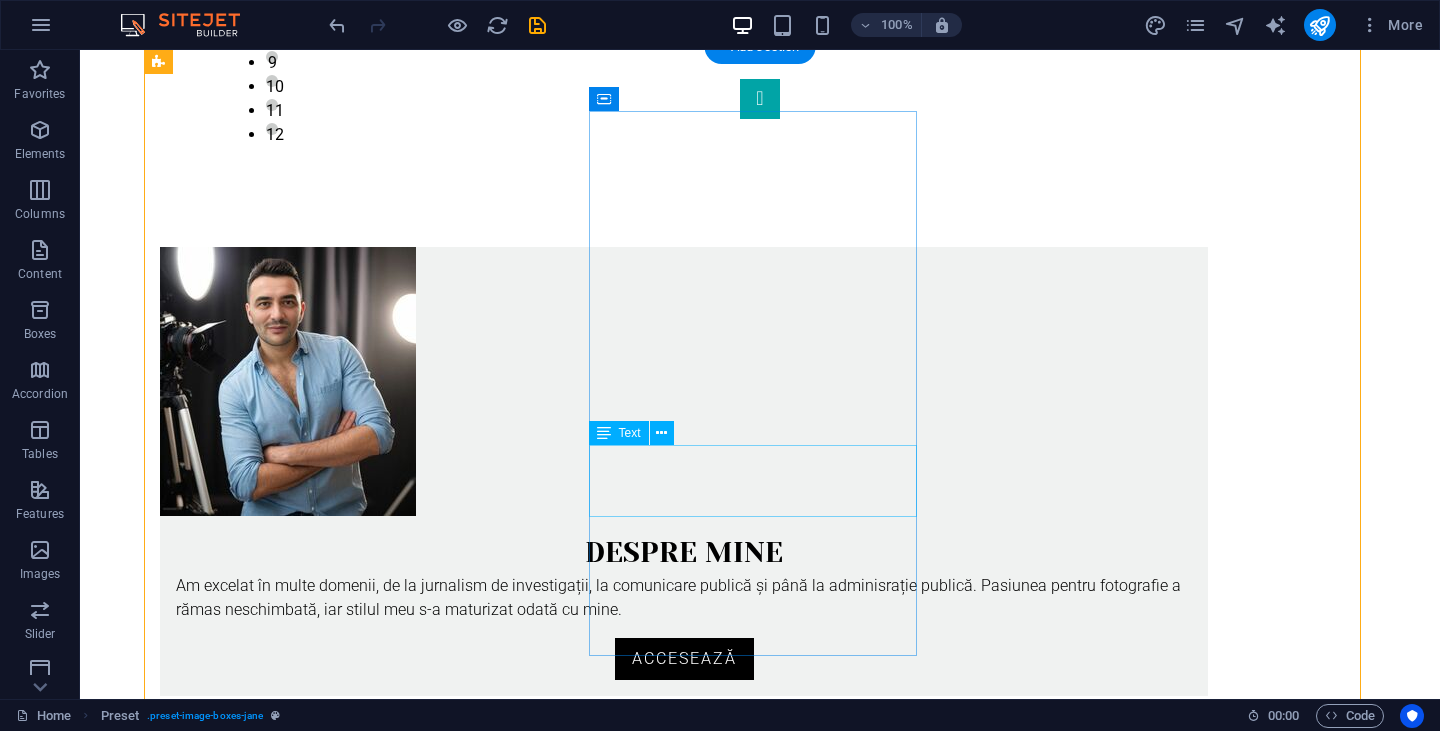 click on "Vezi aici o parte din munca mea de fotograf, din stilul meu și din ceea ce exprim în imagine." at bounding box center [684, 1058] 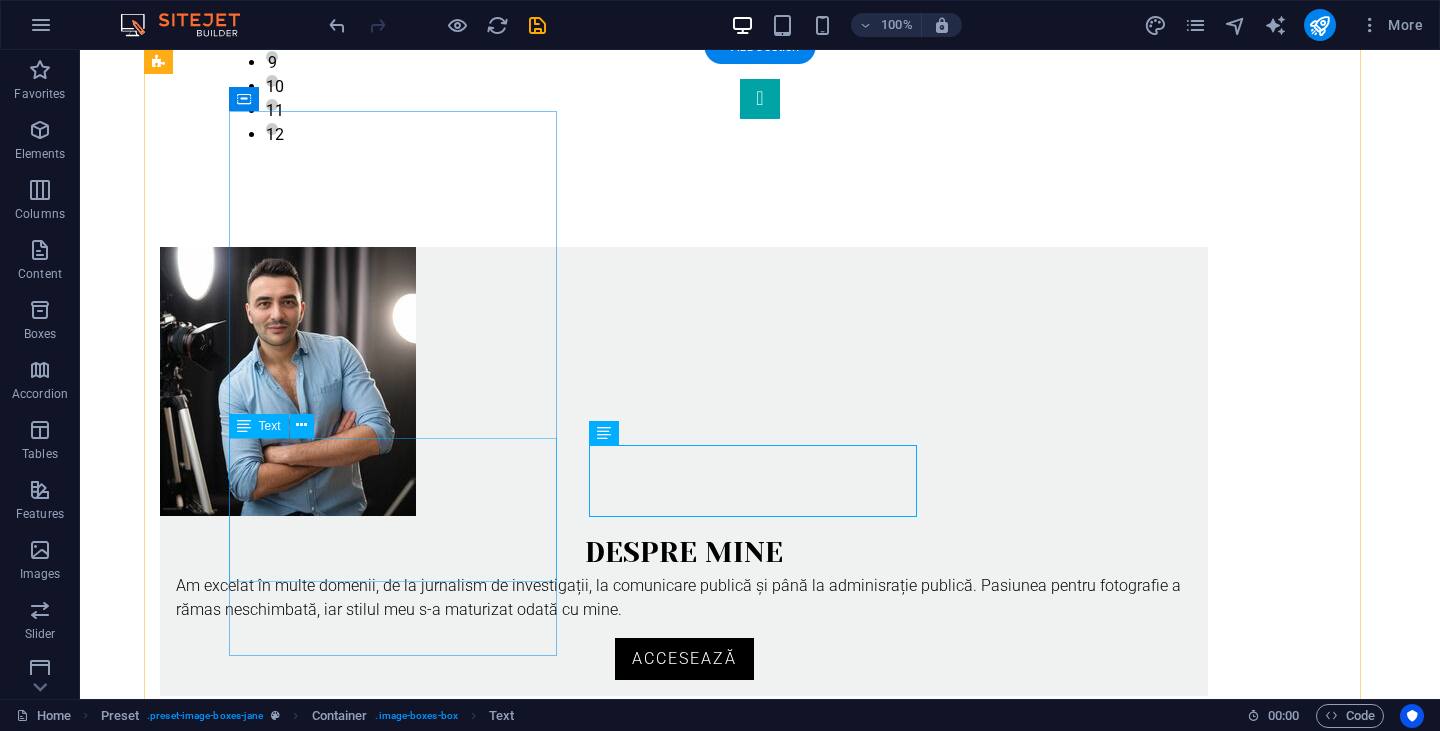 click on "Am excelat în multe domenii, de la jurnalism de investigații, la comunicare publică și până la adminisrație publică. Pasiunea pentru fotografie a rămas neschimbată, iar stilul meu s-a maturizat odată cu mine." at bounding box center [684, 598] 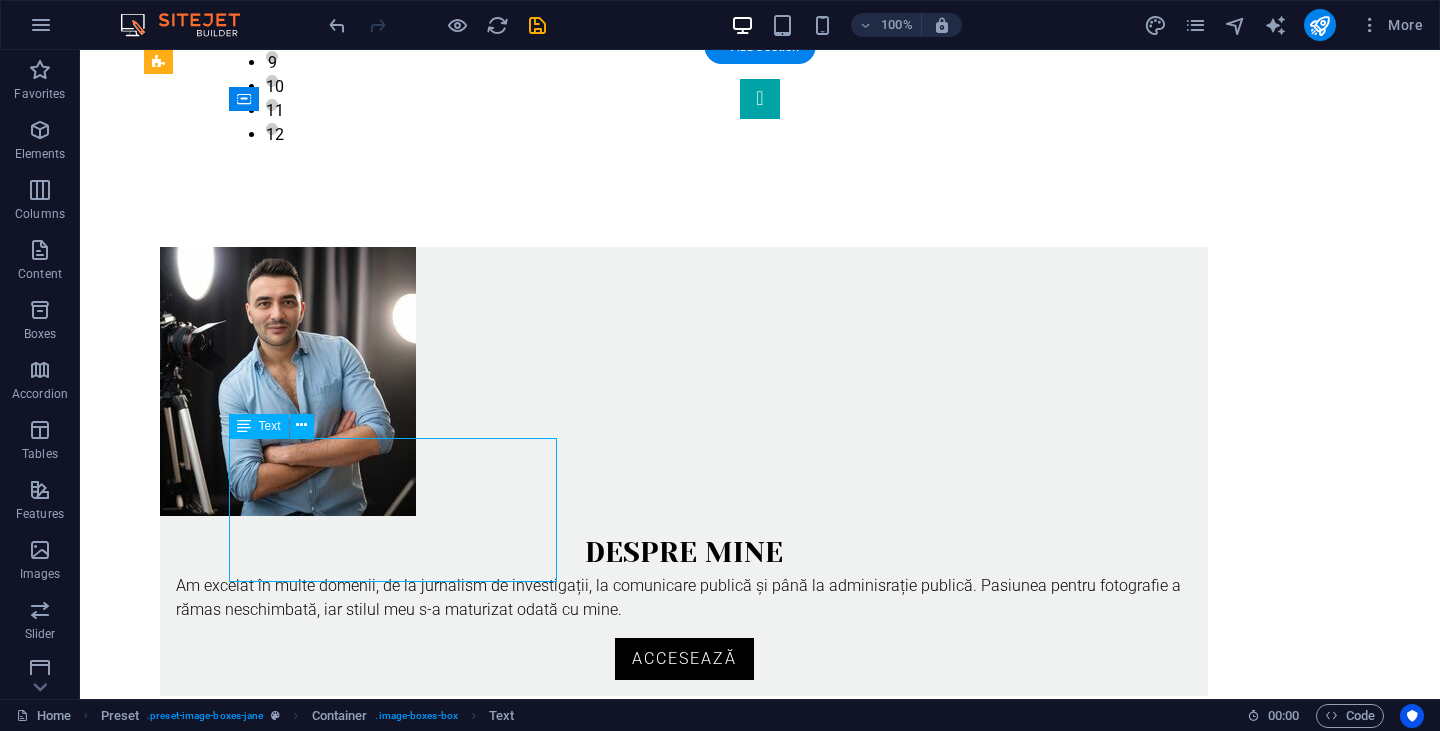 click on "Am excelat în multe domenii, de la jurnalism de investigații, la comunicare publică și până la adminisrație publică. Pasiunea pentru fotografie a rămas neschimbată, iar stilul meu s-a maturizat odată cu mine." at bounding box center [684, 598] 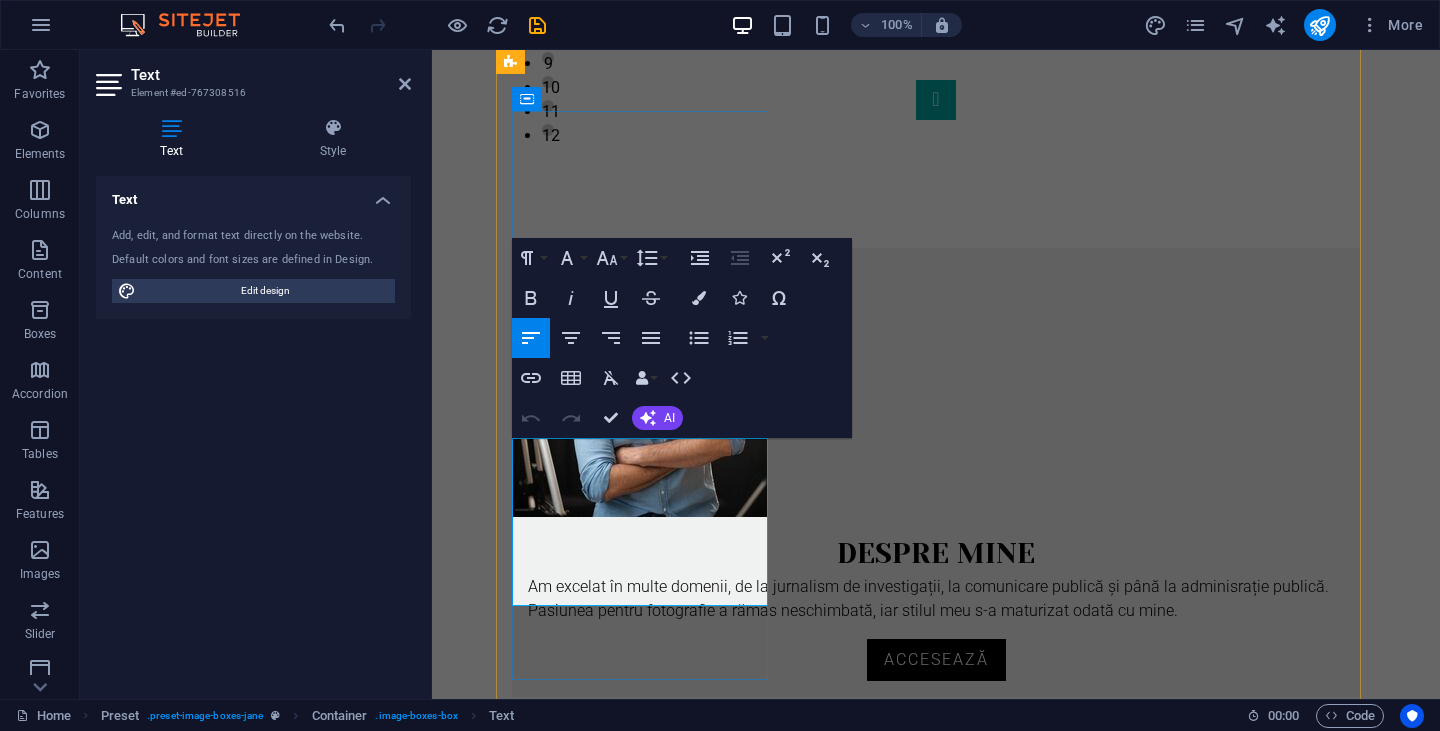 click on "Am excelat în multe domenii, de la jurnalism de investigații, la comunicare publică și până la adminisrație publică. Pasiunea pentru fotografie a rămas neschimbată, iar stilul meu s-a maturizat odată cu mine." at bounding box center (936, 599) 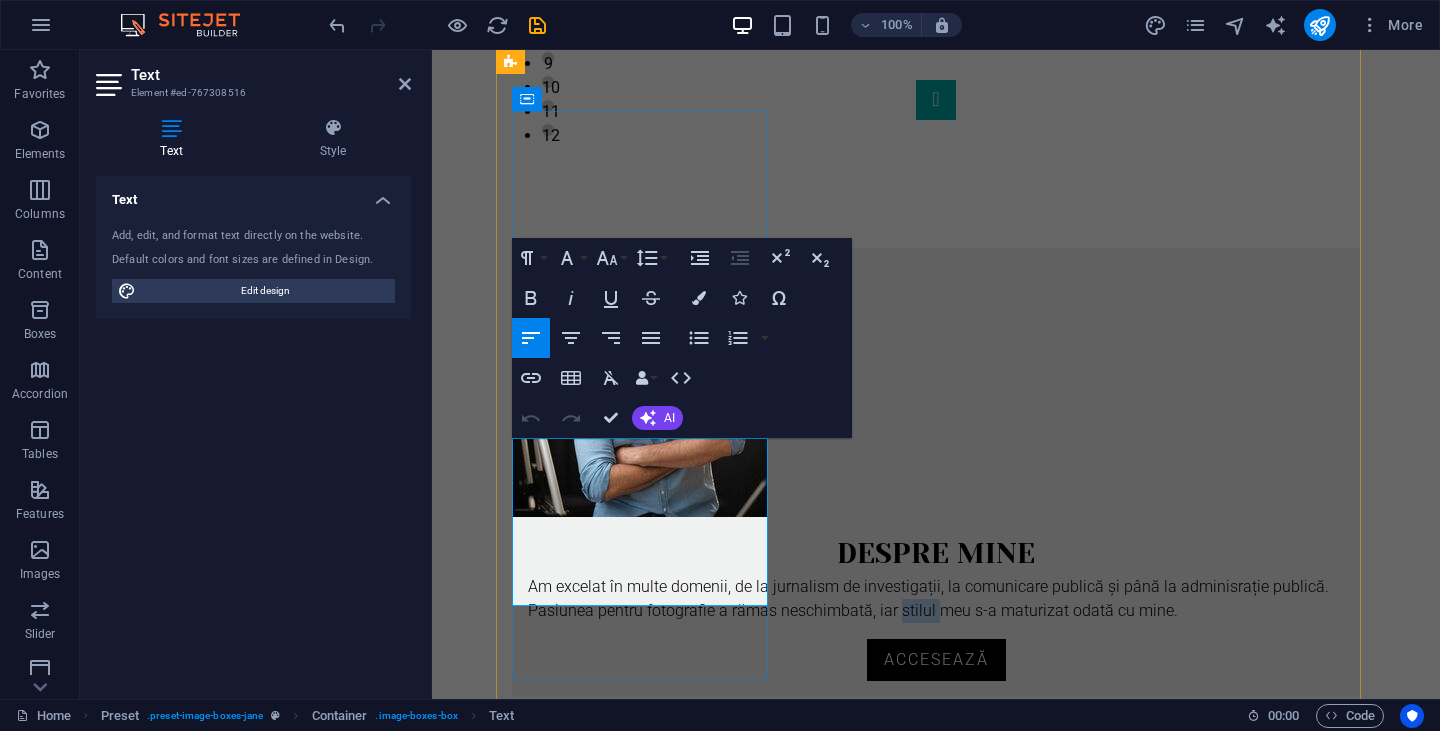 click on "Am excelat în multe domenii, de la jurnalism de investigații, la comunicare publică și până la adminisrație publică. Pasiunea pentru fotografie a rămas neschimbată, iar stilul meu s-a maturizat odată cu mine." at bounding box center (936, 599) 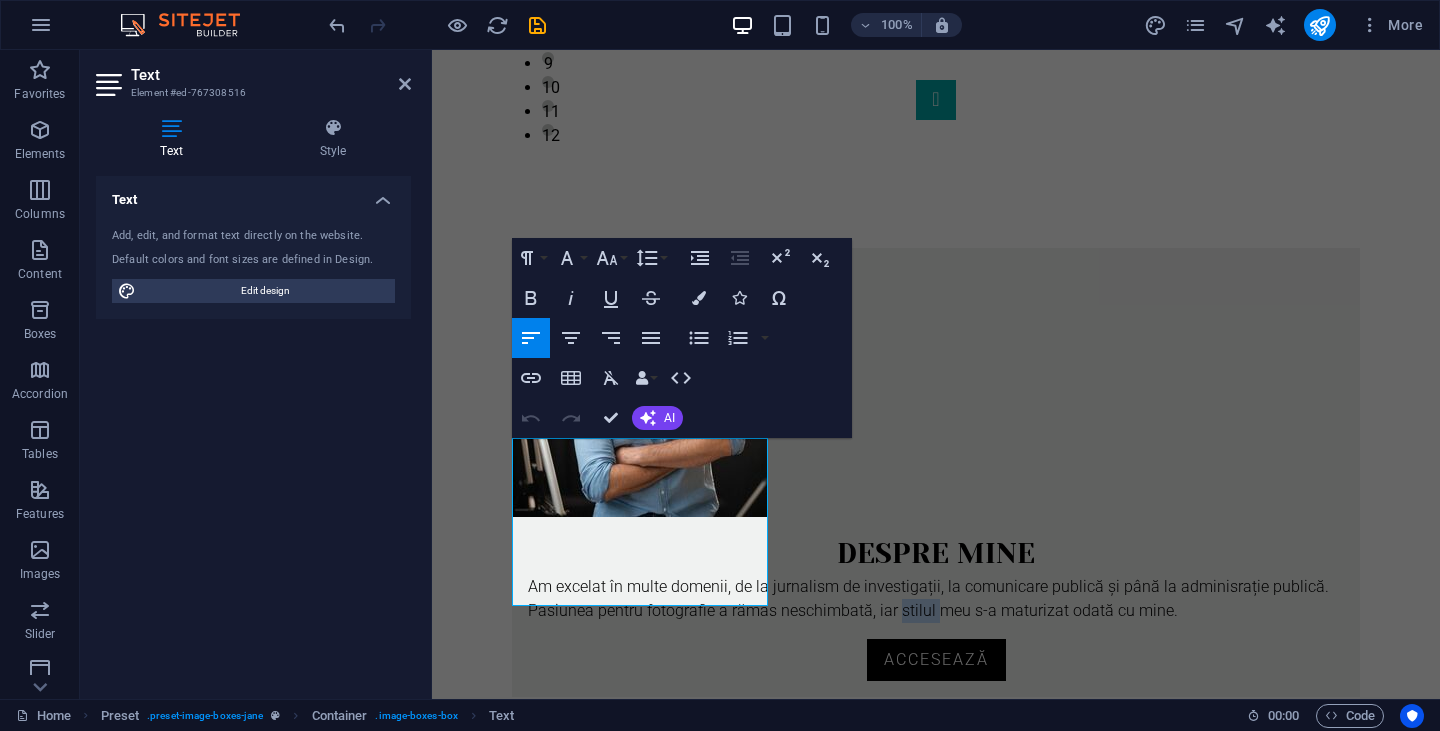 type 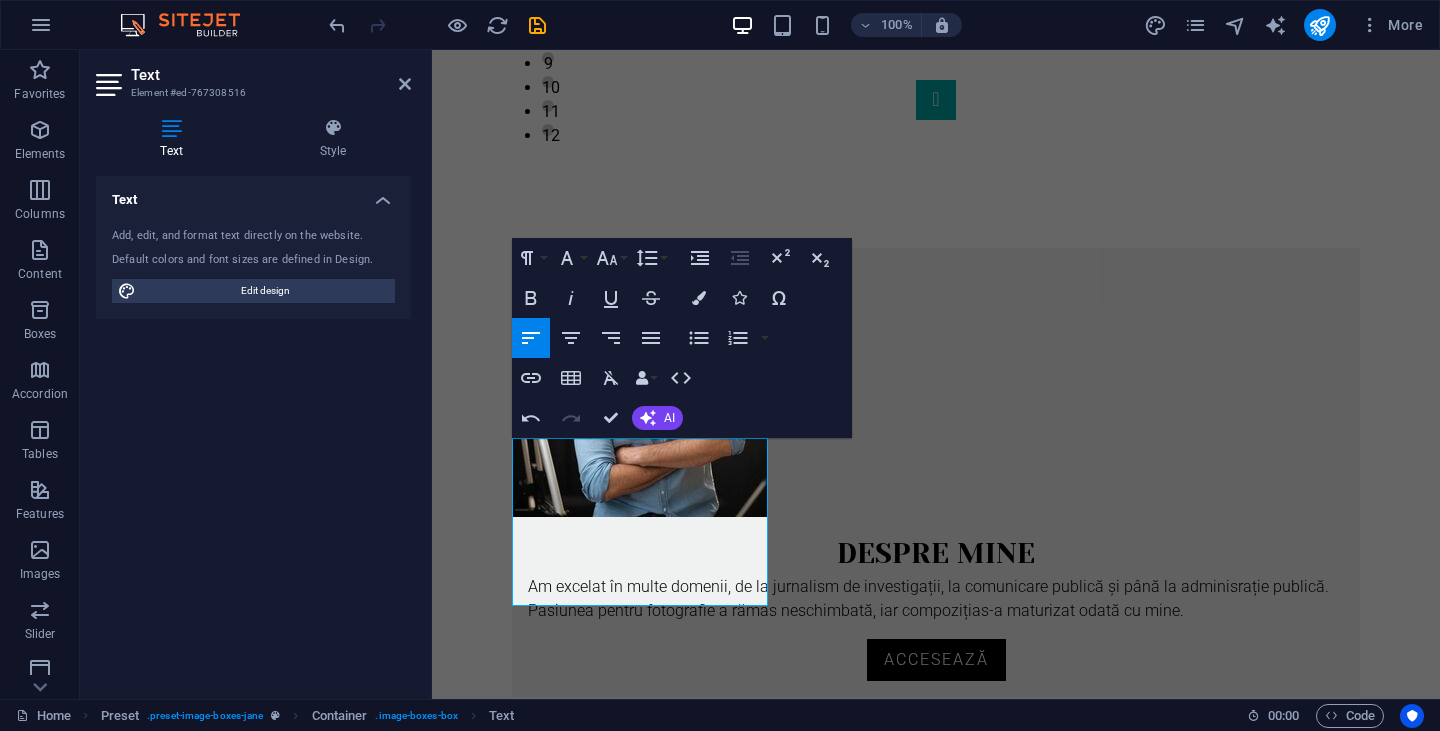 click on "Skip to main content
Home About Work News Partners Contact 1 2 3 4 5 6 7 8 9 10 11 12 Despre mine Am excelat în multe domenii, de la jurnalism de investigații, la comunicare publică și până la adminisrație publică. Pasiunea pentru fotografie a rămas neschimbată, iar compoziția  s-a maturizat odată cu mine. Accesează Portofoliu Vezi aici o parte din munca mea de fotograf, din stilul meu și din ceea ce exprim în imagine. Accesează Jurnal de fotografie Poveștile din spatele lentilei. Sau ce nu s-a văzut în poză despre provocările, fricile, bucuriile trăite în locurile în care am fotografiat alături de oamenii pe care i-am întâlnit.  Accesează Jurnal de fotografie Poveștile din spatele lentilei. Sau ce nu s-a văzut în poză despre provocările, fricile, bucuriile trăite în locurile în care am fotografiat alături de oamenii pe care i-am întâlnit.  Accesează Phone [PHONE] Social Facebook Instagram Contact [EMAIL]" at bounding box center (936, 938) 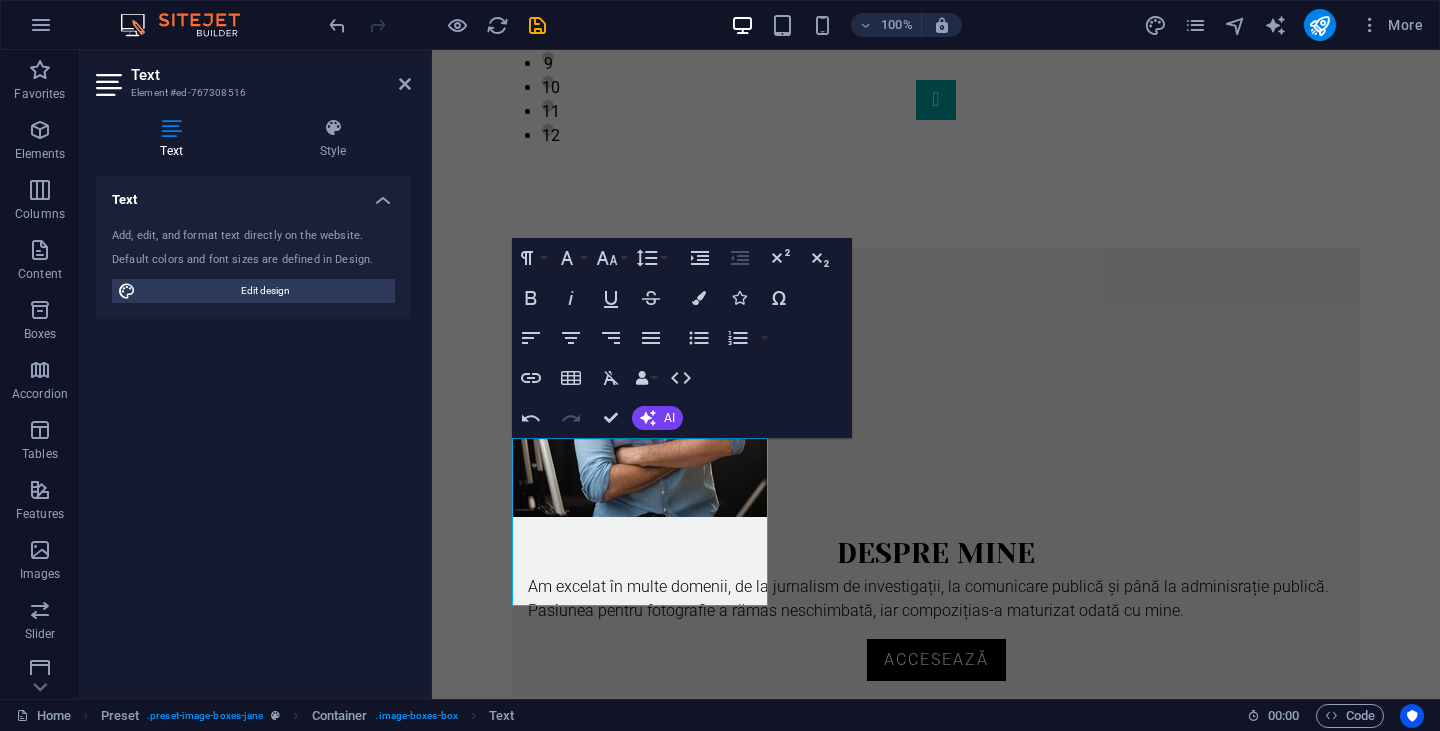 click on "Skip to main content
Home About Work News Partners Contact 1 2 3 4 5 6 7 8 9 10 11 12 Despre mine Am excelat în multe domenii, de la jurnalism de investigații, la comunicare publică și până la adminisrație publică. Pasiunea pentru fotografie a rămas neschimbată, iar compoziția  s-a maturizat odată cu mine. Accesează Portofoliu Vezi aici o parte din munca mea de fotograf, din stilul meu și din ceea ce exprim în imagine. Accesează Jurnal de fotografie Poveștile din spatele lentilei. Sau ce nu s-a văzut în poză despre provocările, fricile, bucuriile trăite în locurile în care am fotografiat alături de oamenii pe care i-am întâlnit.  Accesează Jurnal de fotografie Poveștile din spatele lentilei. Sau ce nu s-a văzut în poză despre provocările, fricile, bucuriile trăite în locurile în care am fotografiat alături de oamenii pe care i-am întâlnit.  Accesează Phone [PHONE] Social Facebook Instagram Contact [EMAIL]" at bounding box center [936, 938] 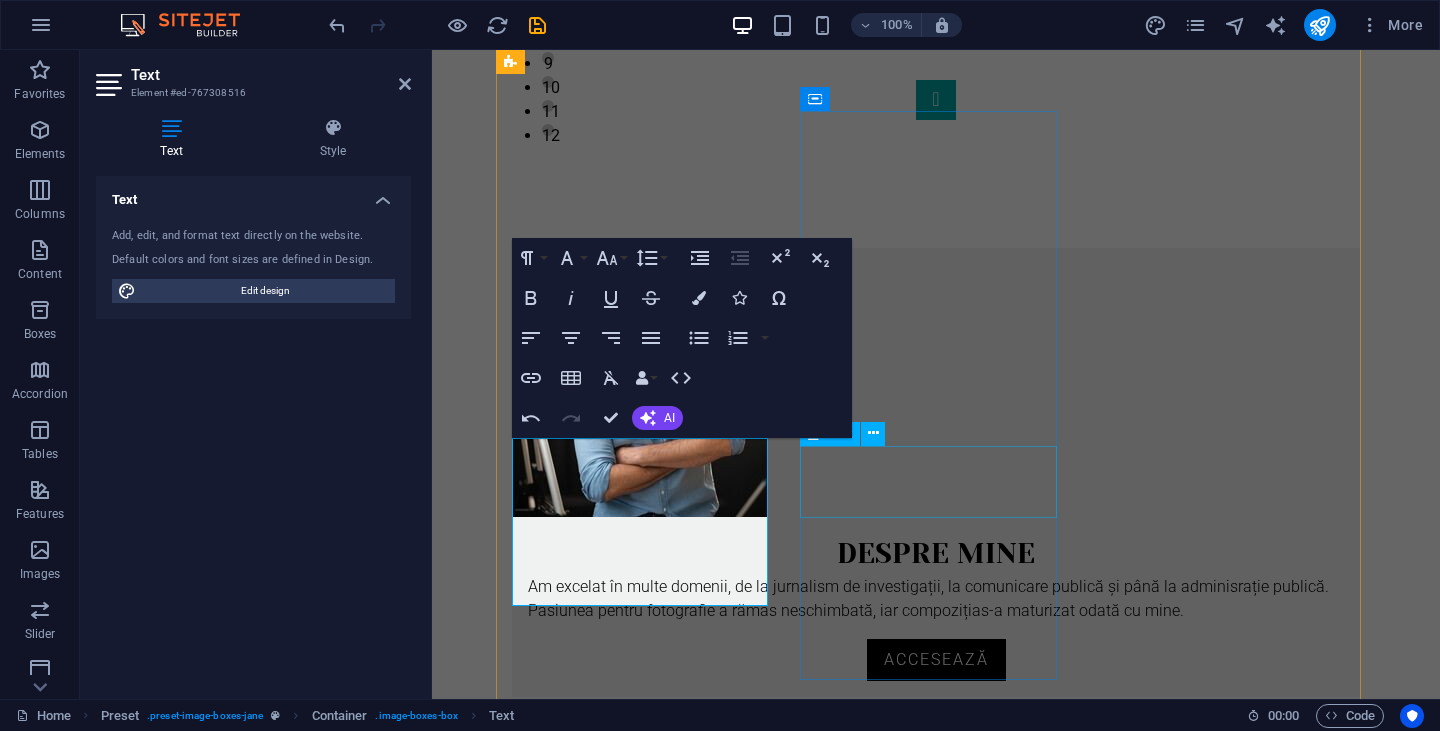 click on "Vezi aici o parte din munca mea de fotograf, din stilul meu și din ceea ce exprim în imagine." at bounding box center [936, 1059] 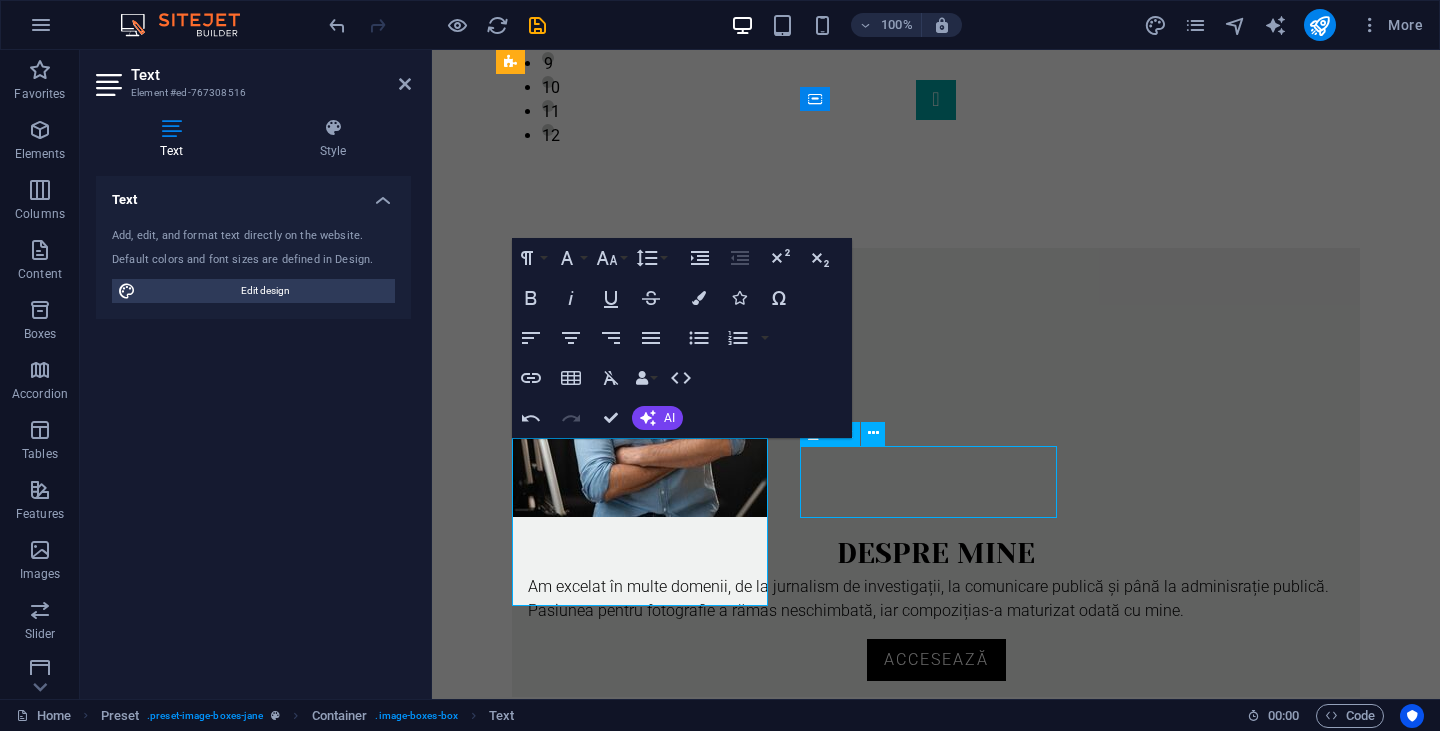 scroll, scrollTop: 800, scrollLeft: 0, axis: vertical 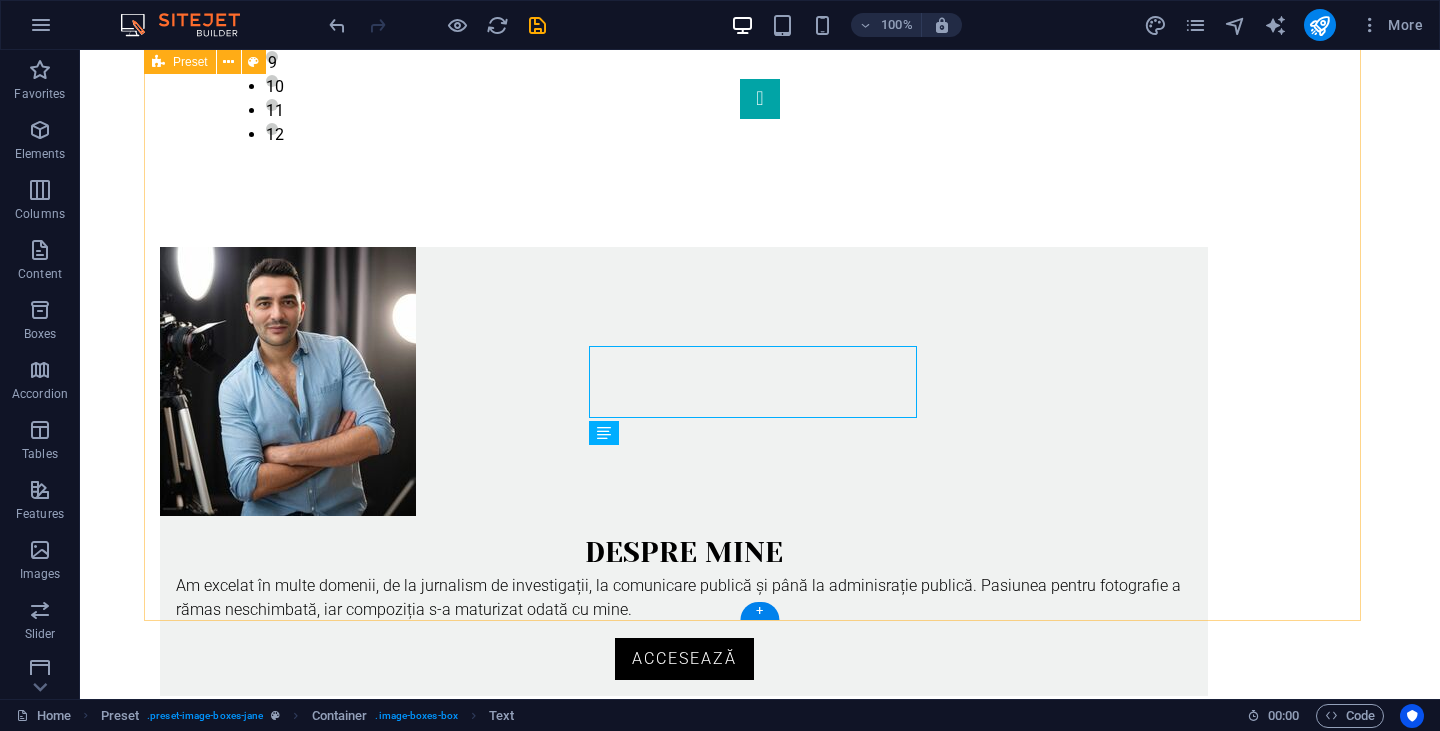 click on "Despre mine Am excelat în multe domenii, de la jurnalism de investigații, la comunicare publică și până la adminisrație publică. Pasiunea pentru fotografie a rămas neschimbată, iar compoziția s-a maturizat odată cu mine. Accesează Portofoliu Vezi aici o parte din munca mea de fotograf, din stilul meu și din ceea ce exprim în imagine. Accesează Jurnal de fotografie Poveștile din spatele lentilei. Sau ce nu s-a văzut în poză despre provocările, fricile, bucuriile trăite în locurile în care am fotografiat alături de oamenii pe care i-am întâlnit. Accesează" at bounding box center (760, 1148) 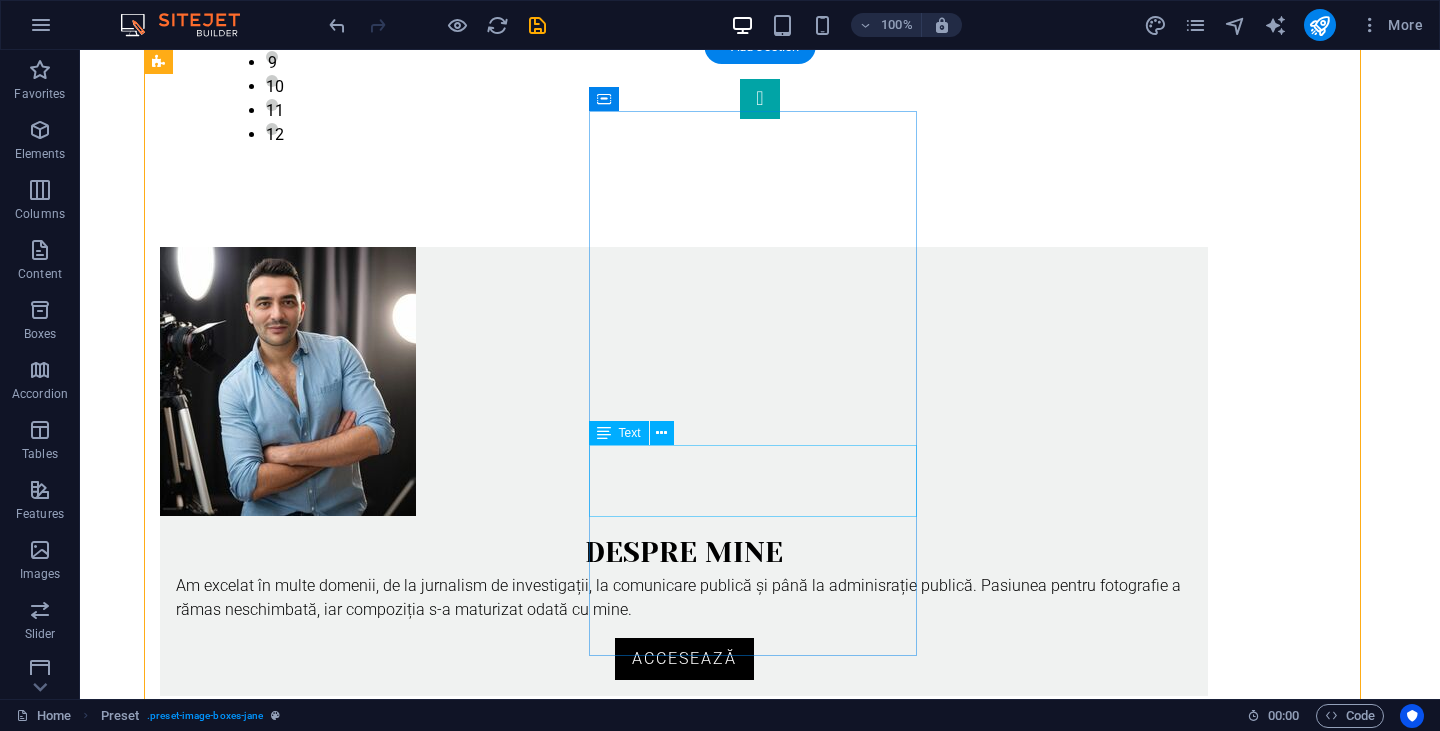 click on "Vezi aici o parte din munca mea de fotograf, din stilul meu și din ceea ce exprim în imagine." at bounding box center [684, 1058] 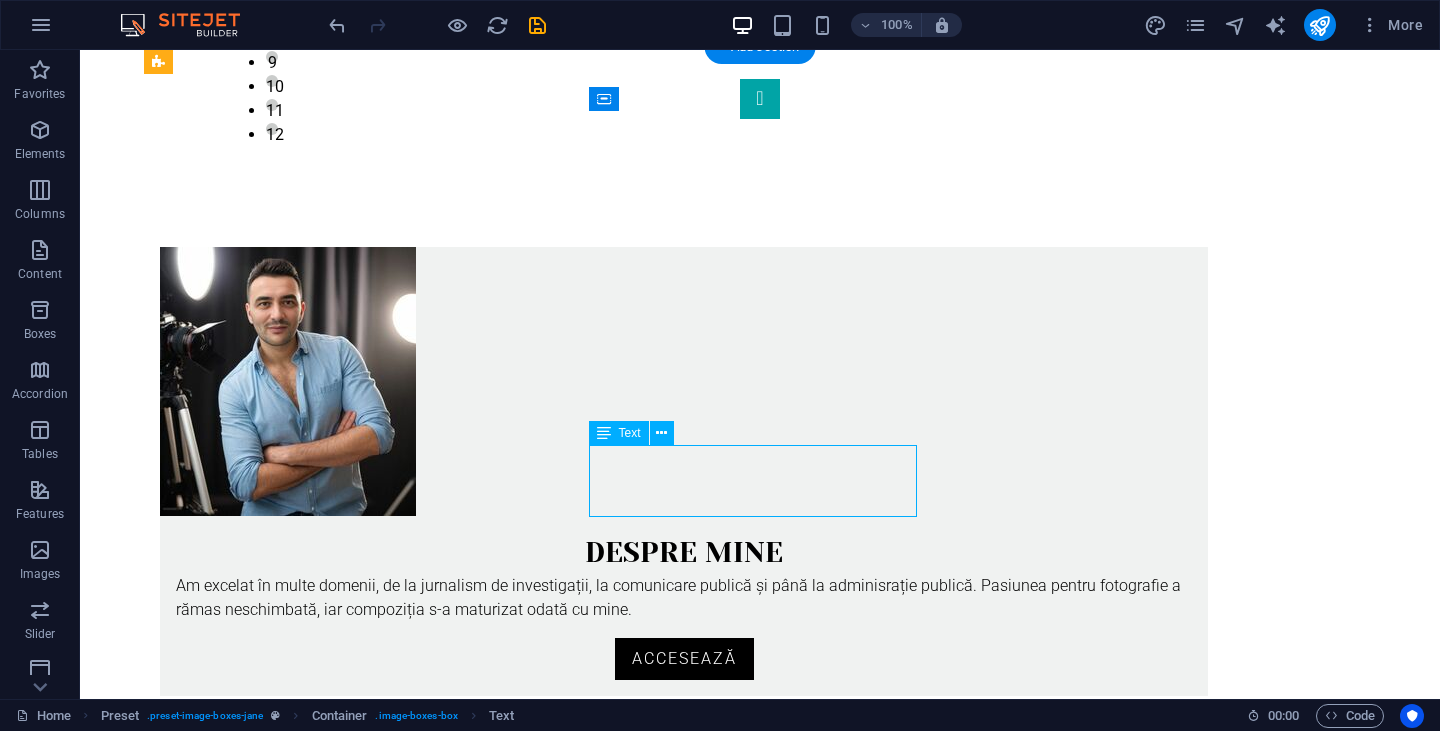 click on "Vezi aici o parte din munca mea de fotograf, din stilul meu și din ceea ce exprim în imagine." at bounding box center (684, 1058) 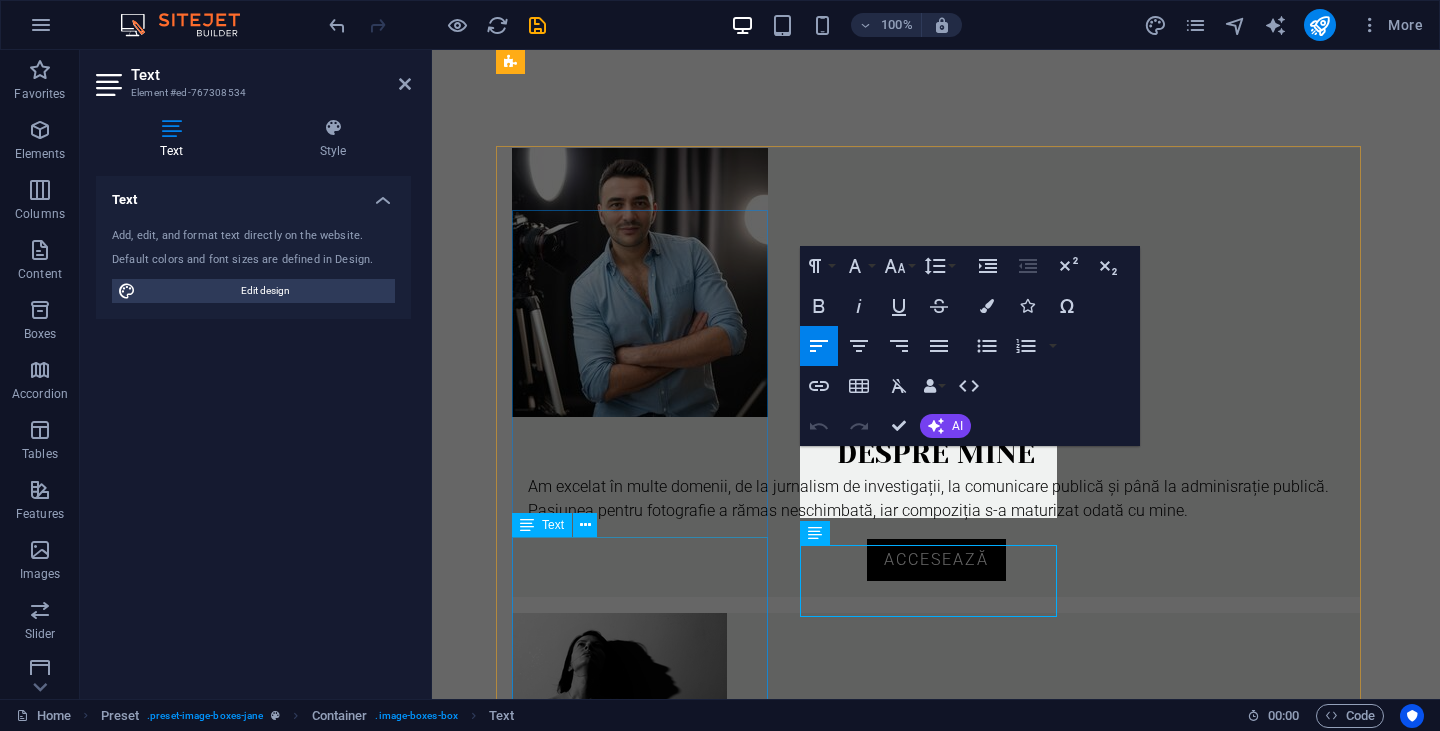 scroll, scrollTop: 700, scrollLeft: 0, axis: vertical 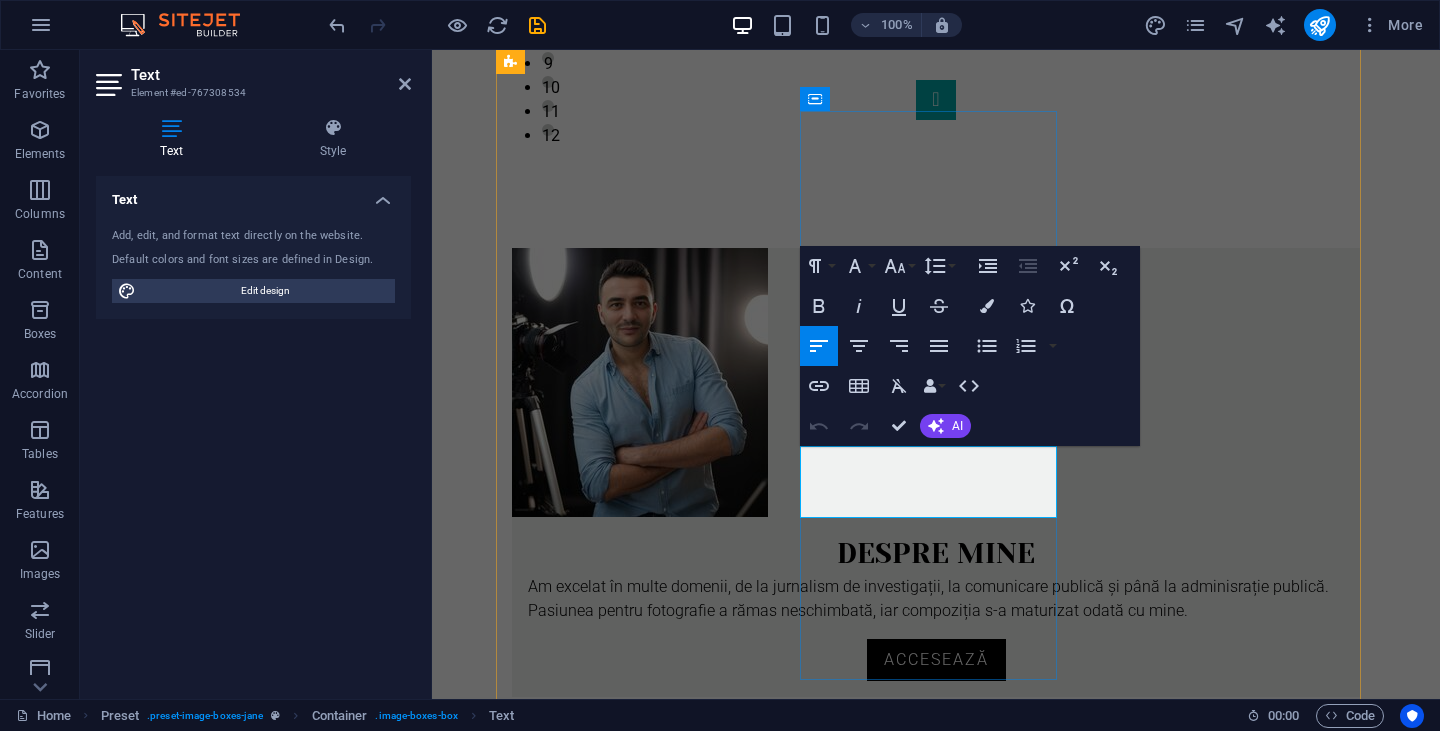 click on "Vezi aici o parte din munca mea de fotograf, din stilul meu și din ceea ce exprim în imagine." at bounding box center [936, 1059] 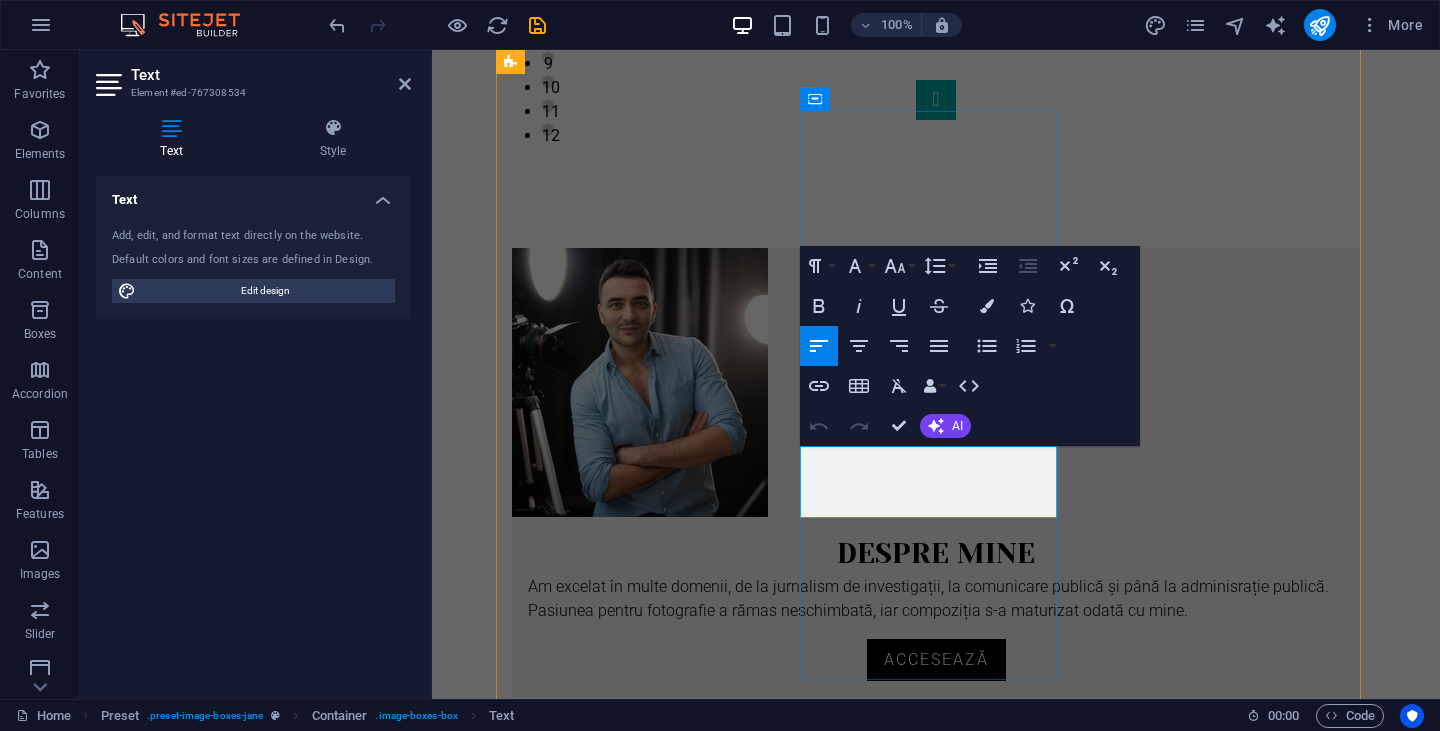 click on "Vezi aici o parte din munca mea de fotograf, din stilul meu și din ceea ce exprim în imagine." at bounding box center [936, 1059] 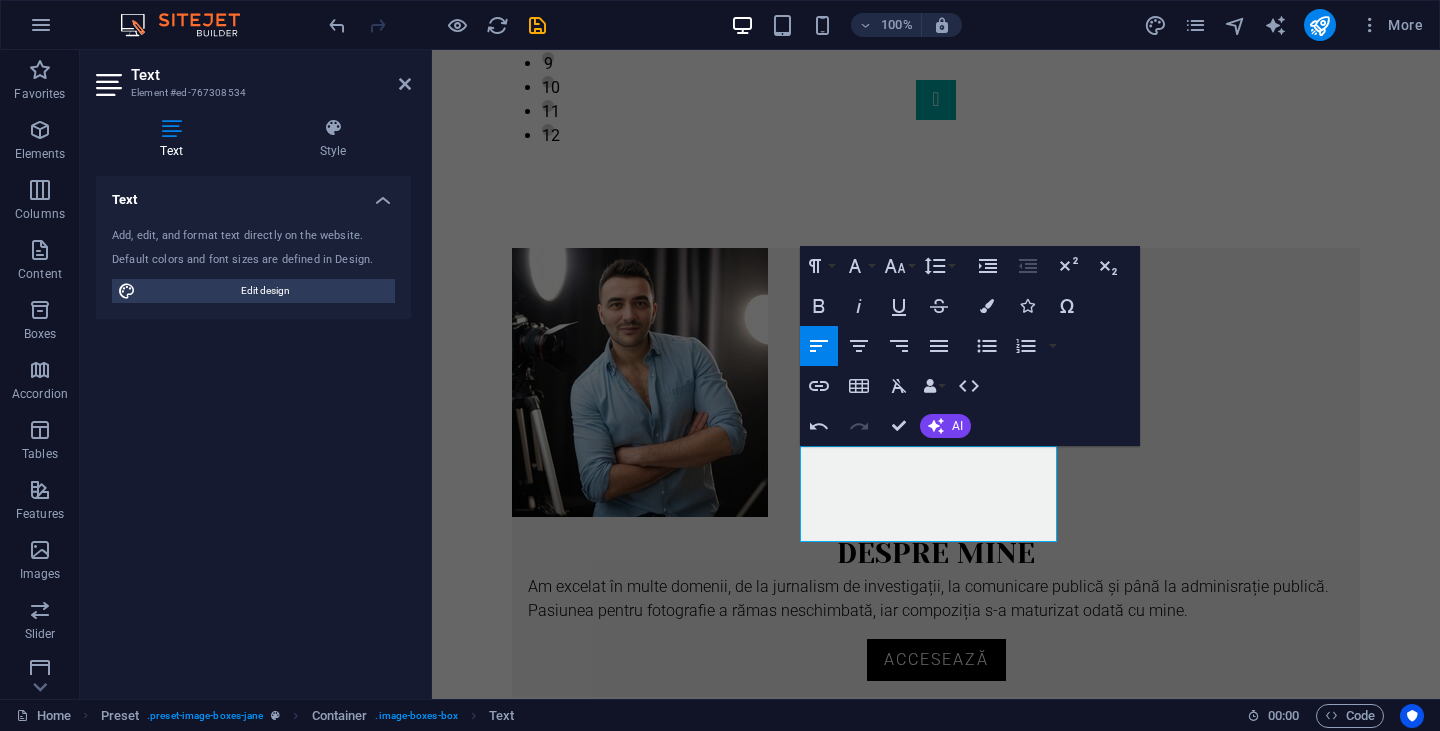 click on "Skip to main content
Home About Work News Partners Contact 1 2 3 4 5 6 7 8 9 10 11 12 Despre mine Am excelat în multe domenii, de la jurnalism de investigații, la comunicare publică și până la adminisrație publică. Pasiunea pentru fotografie a rămas neschimbată, iar compoziția s-a maturizat odată cu mine. Accesează Portofoliu Vezi aici o parte din munca mea de fotograf, din stilul meu și din ceea ce doresc scă exprim în imagini. Accesează Jurnal de fotografie Poveștile din spatele lentilei. Sau ce nu s-a văzut în poză despre provocările, fricile, bucuriile trăite în locurile în care am fotografiat alături de oamenii pe care i-am întâlnit.  Accesează Jurnal de fotografie Poveștile din spatele lentilei. Sau ce nu s-a văzut în poză despre provocările, fricile, bucuriile trăite în locurile în care am fotografiat alături de oamenii pe care i-am întâlnit.  Accesează Phone [PHONE] Social Facebook Instagram Contact [EMAIL]" at bounding box center [936, 938] 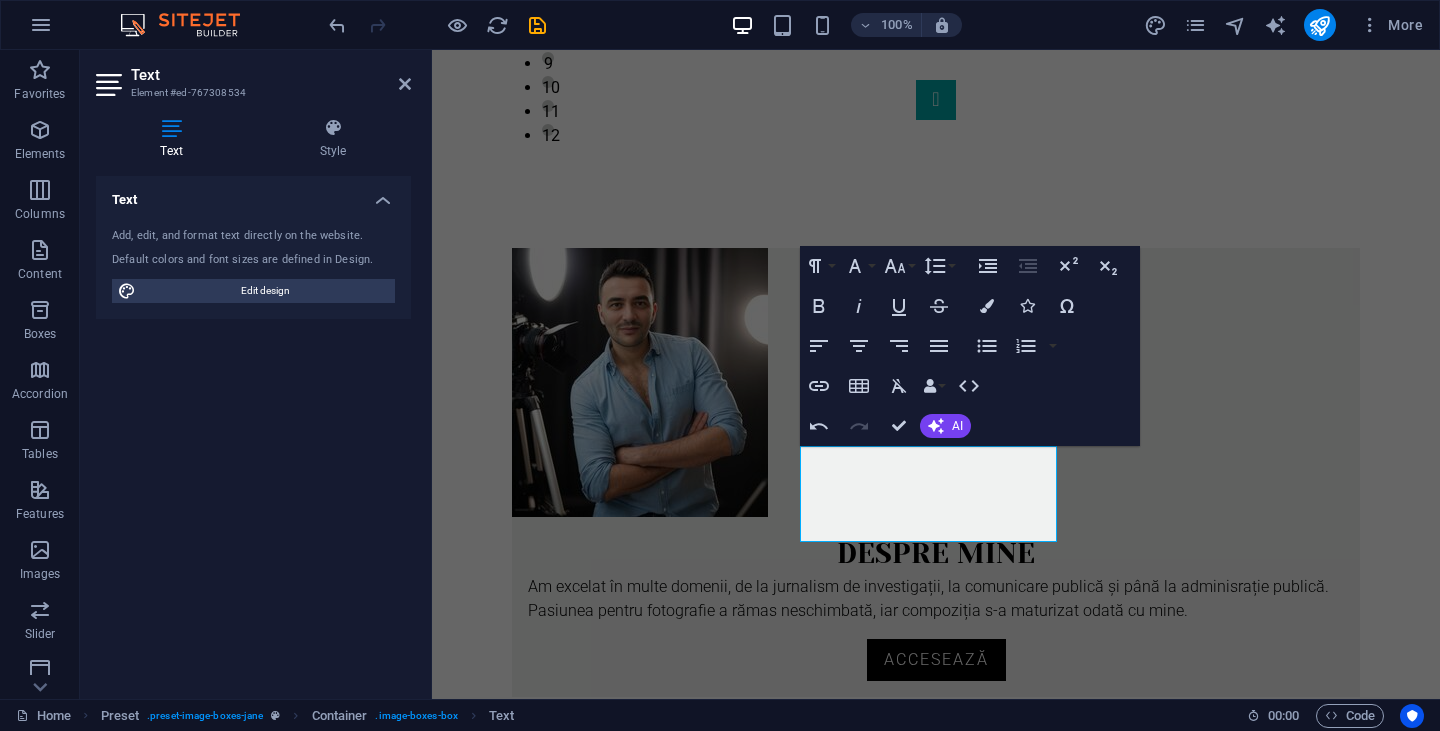click on "Skip to main content
Home About Work News Partners Contact 1 2 3 4 5 6 7 8 9 10 11 12 Despre mine Am excelat în multe domenii, de la jurnalism de investigații, la comunicare publică și până la adminisrație publică. Pasiunea pentru fotografie a rămas neschimbată, iar compoziția s-a maturizat odată cu mine. Accesează Portofoliu Vezi aici o parte din munca mea de fotograf, din stilul meu și din ceea ce doresc scă exprim în imagini. Accesează Jurnal de fotografie Poveștile din spatele lentilei. Sau ce nu s-a văzut în poză despre provocările, fricile, bucuriile trăite în locurile în care am fotografiat alături de oamenii pe care i-am întâlnit.  Accesează Jurnal de fotografie Poveștile din spatele lentilei. Sau ce nu s-a văzut în poză despre provocările, fricile, bucuriile trăite în locurile în care am fotografiat alături de oamenii pe care i-am întâlnit.  Accesează Phone [PHONE] Social Facebook Instagram Contact [EMAIL]" at bounding box center (936, 938) 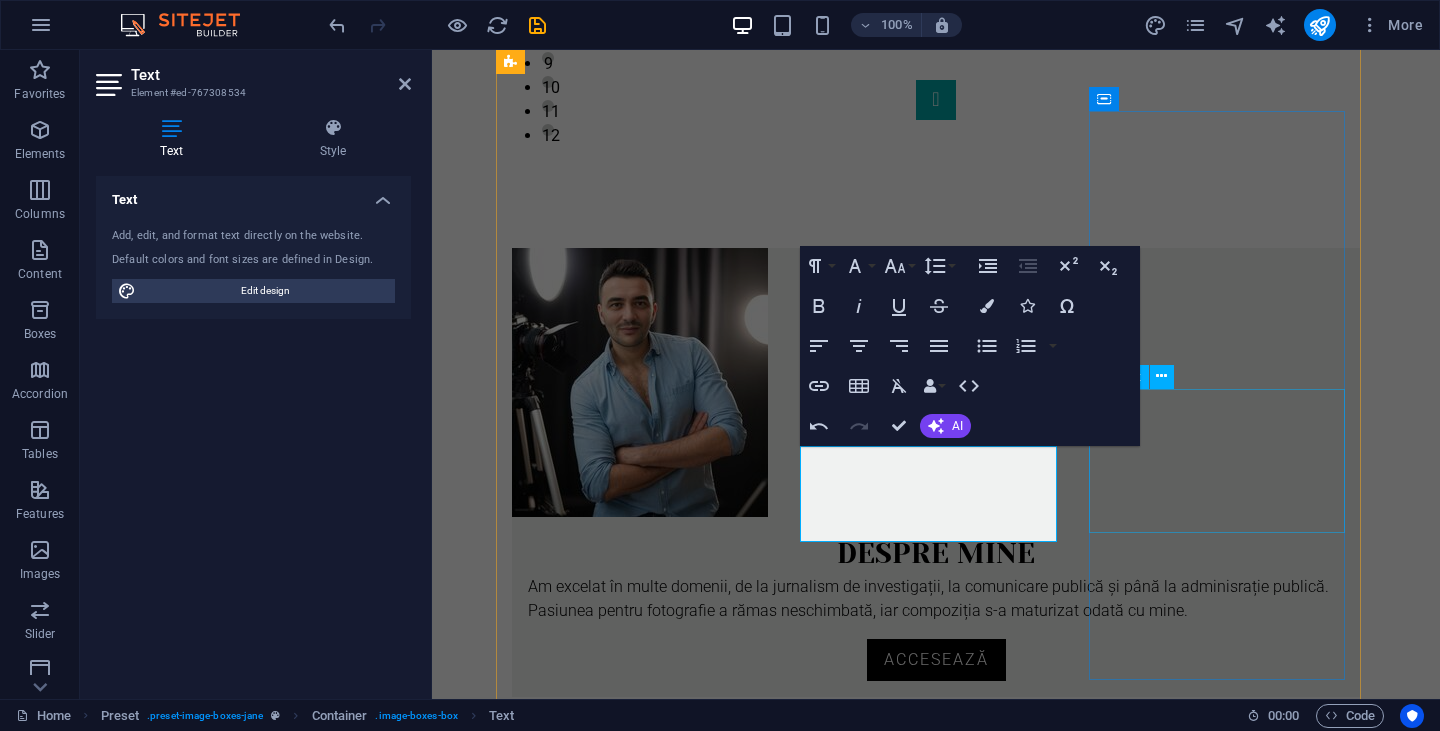 click on "Poveștile din spatele lentilei. Sau ce nu s-a văzut în poză despre provocările, fricile, bucuriile trăite în locurile în care am fotografiat alături de oamenii pe care i-am întâlnit." at bounding box center (936, 1952) 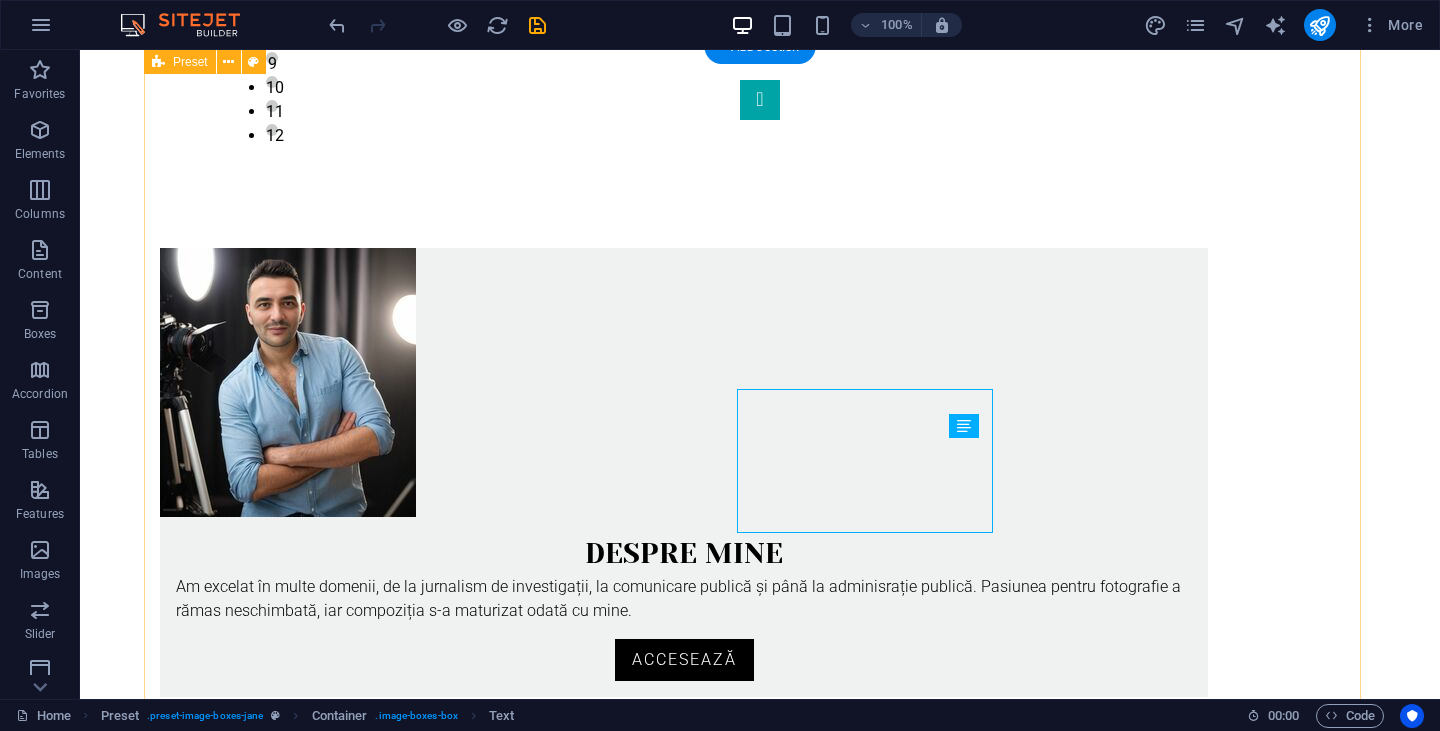 scroll, scrollTop: 800, scrollLeft: 0, axis: vertical 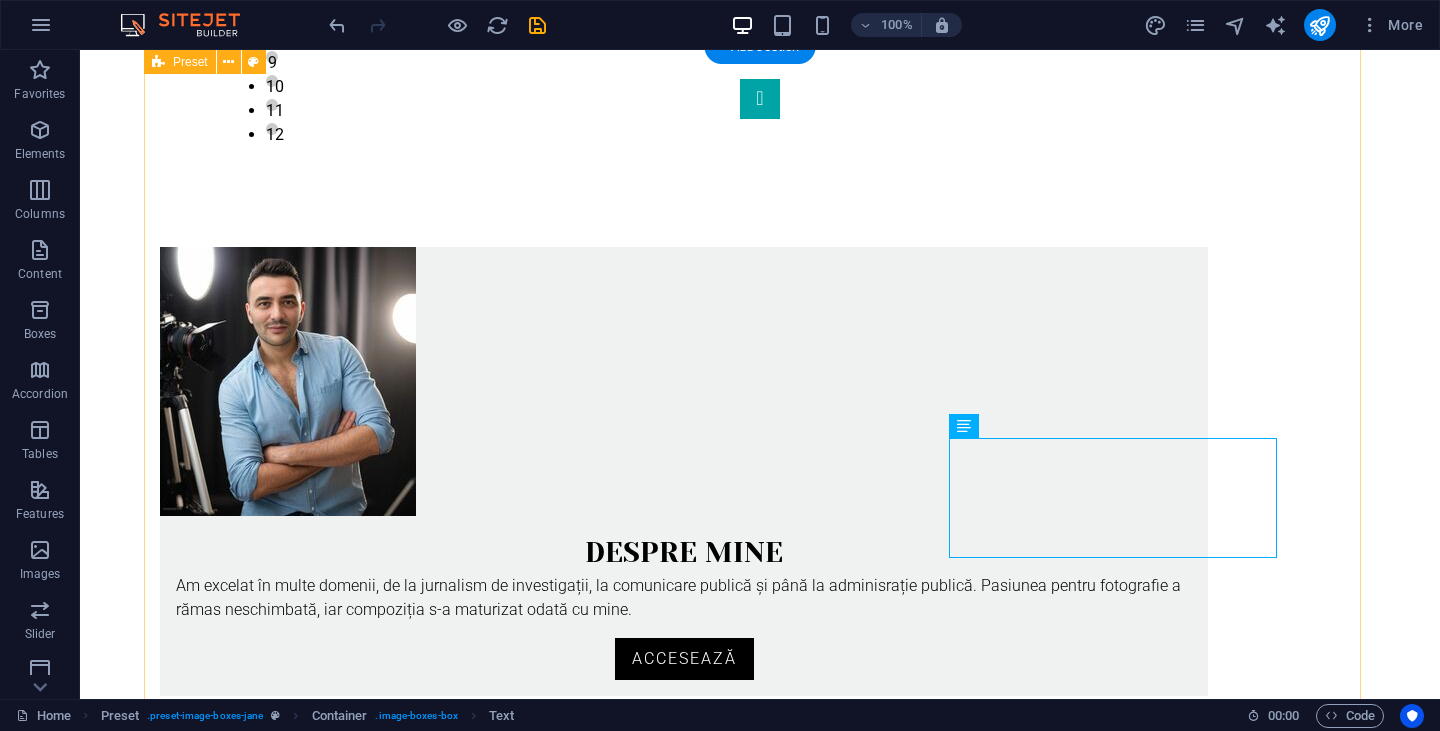 click on "Despre mine Am excelat în multe domenii, de la jurnalism de investigații, la comunicare publică și până la adminisrație publică. Pasiunea pentru fotografie a rămas neschimbată, iar compoziția s-a maturizat odată cu mine. Accesează Portofoliu Vezi aici o parte din munca mea de fotograf, din stilul meu și din ceea ce doresc scă exprim în imagini. Accesează Jurnal de fotografie Poveștile din spatele lentilei. Sau ce nu s-a văzut în poză despre provocările, fricile, bucuriile trăite în locurile în care am fotografiat alături de oamenii pe care i-am întâlnit.  Accesează" at bounding box center (760, 1148) 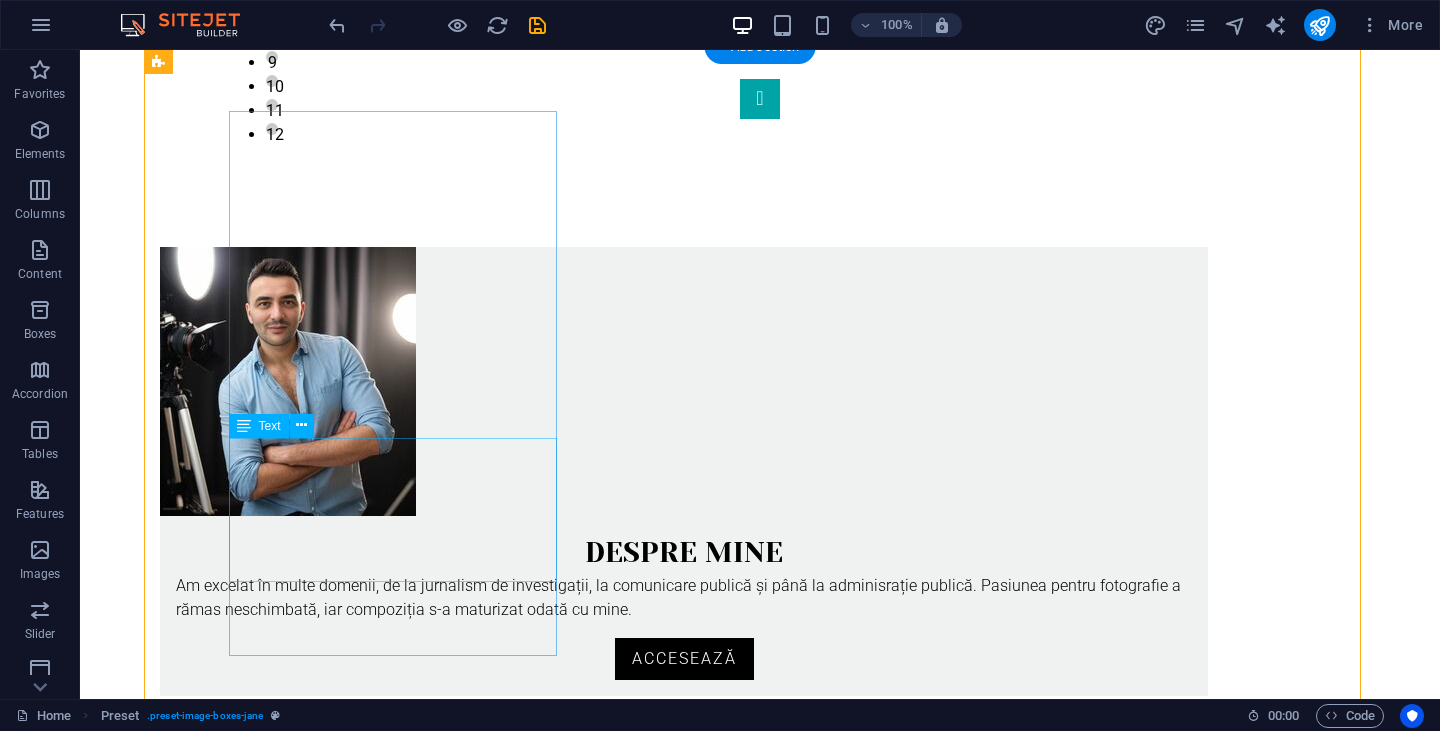 click on "Am excelat în multe domenii, de la jurnalism de investigații, la comunicare publică și până la adminisrație publică. Pasiunea pentru fotografie a rămas neschimbată, iar compoziția s-a maturizat odată cu mine." at bounding box center (684, 598) 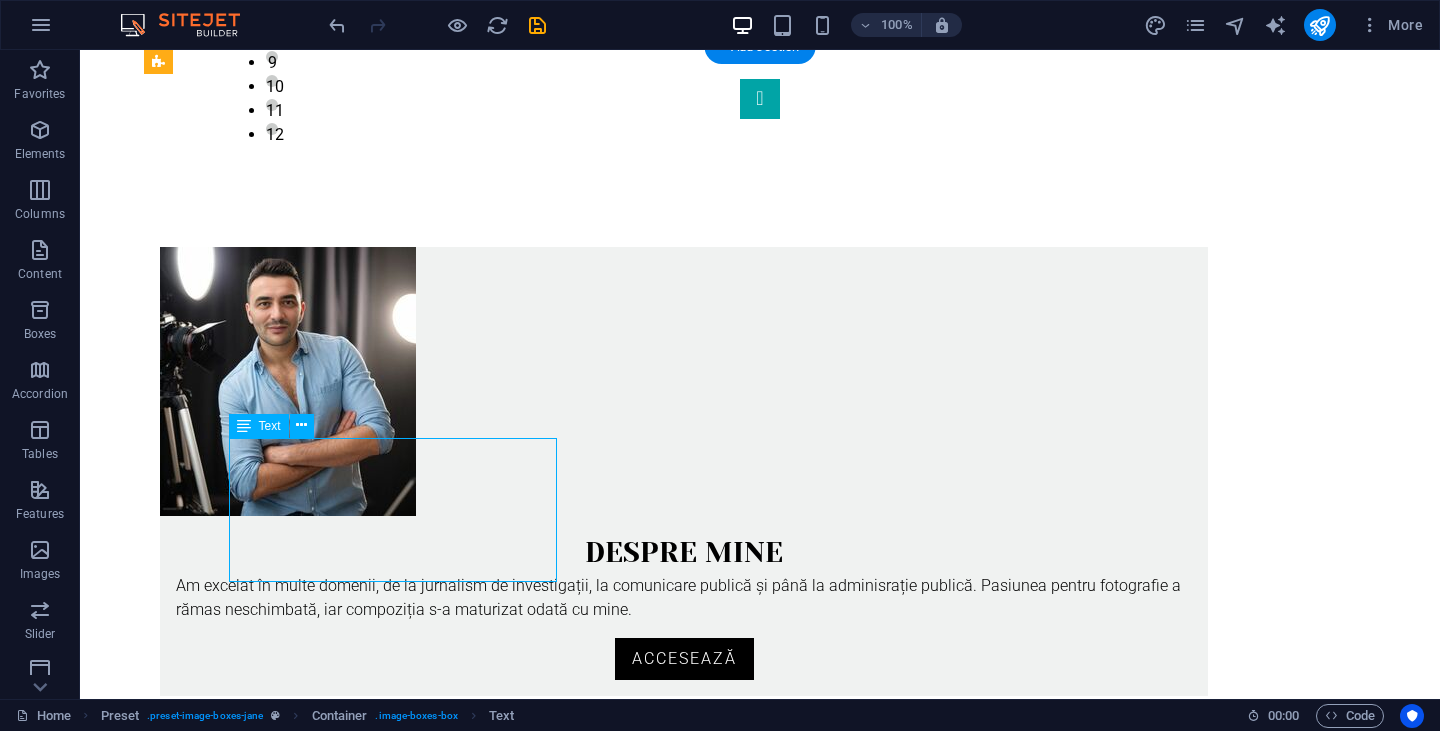 click on "Am excelat în multe domenii, de la jurnalism de investigații, la comunicare publică și până la adminisrație publică. Pasiunea pentru fotografie a rămas neschimbată, iar compoziția s-a maturizat odată cu mine." at bounding box center (684, 598) 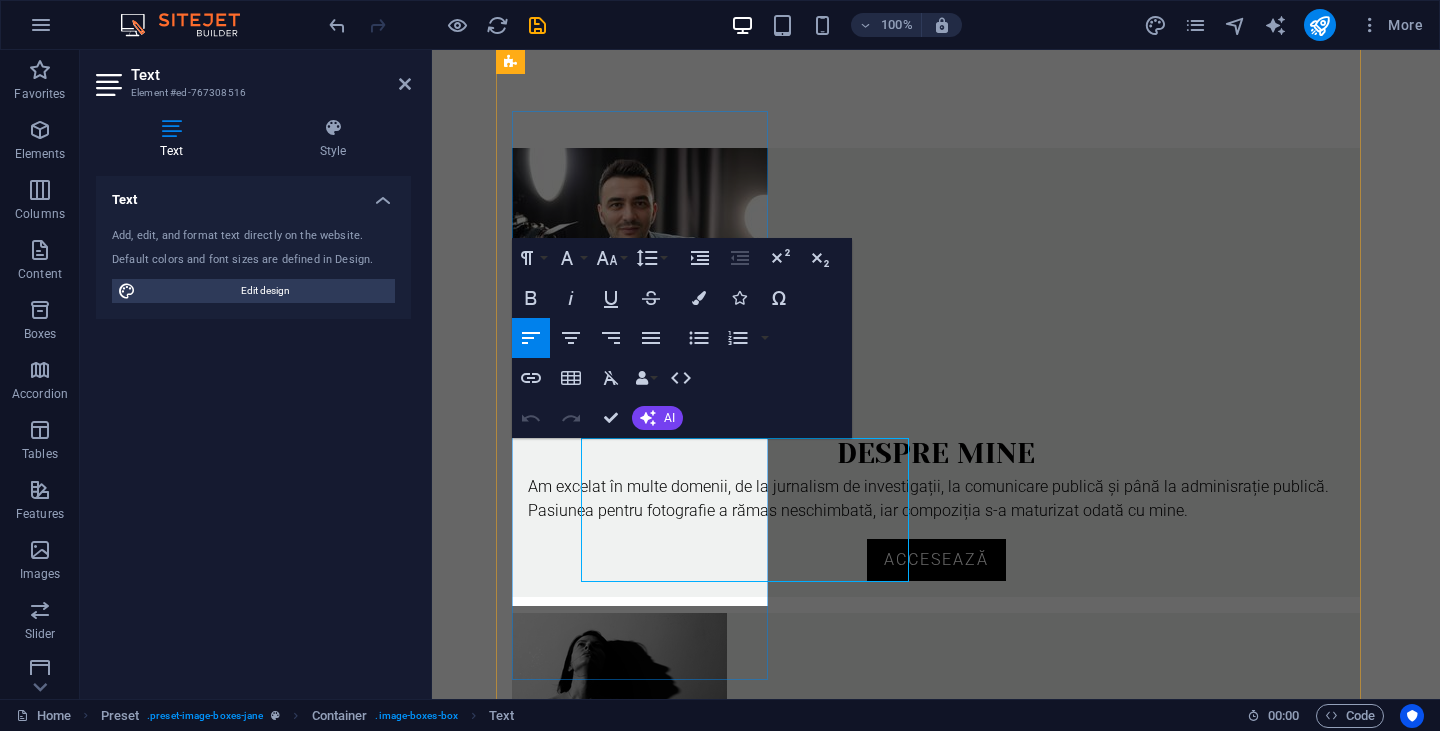 scroll, scrollTop: 700, scrollLeft: 0, axis: vertical 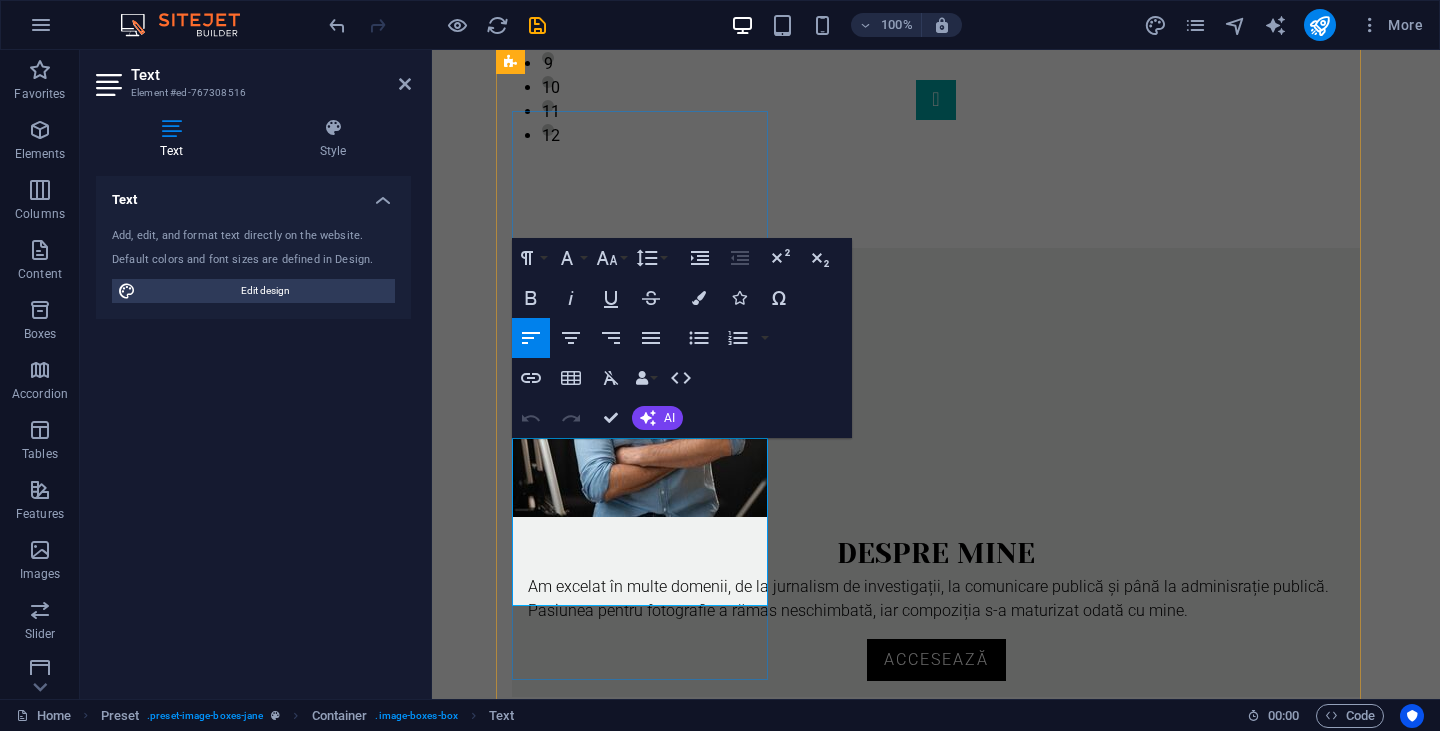 click on "Am excelat în multe domenii, de la jurnalism de investigații, la comunicare publică și până la adminisrație publică. Pasiunea pentru fotografie a rămas neschimbată, iar compoziția s-a maturizat odată cu mine." at bounding box center [936, 599] 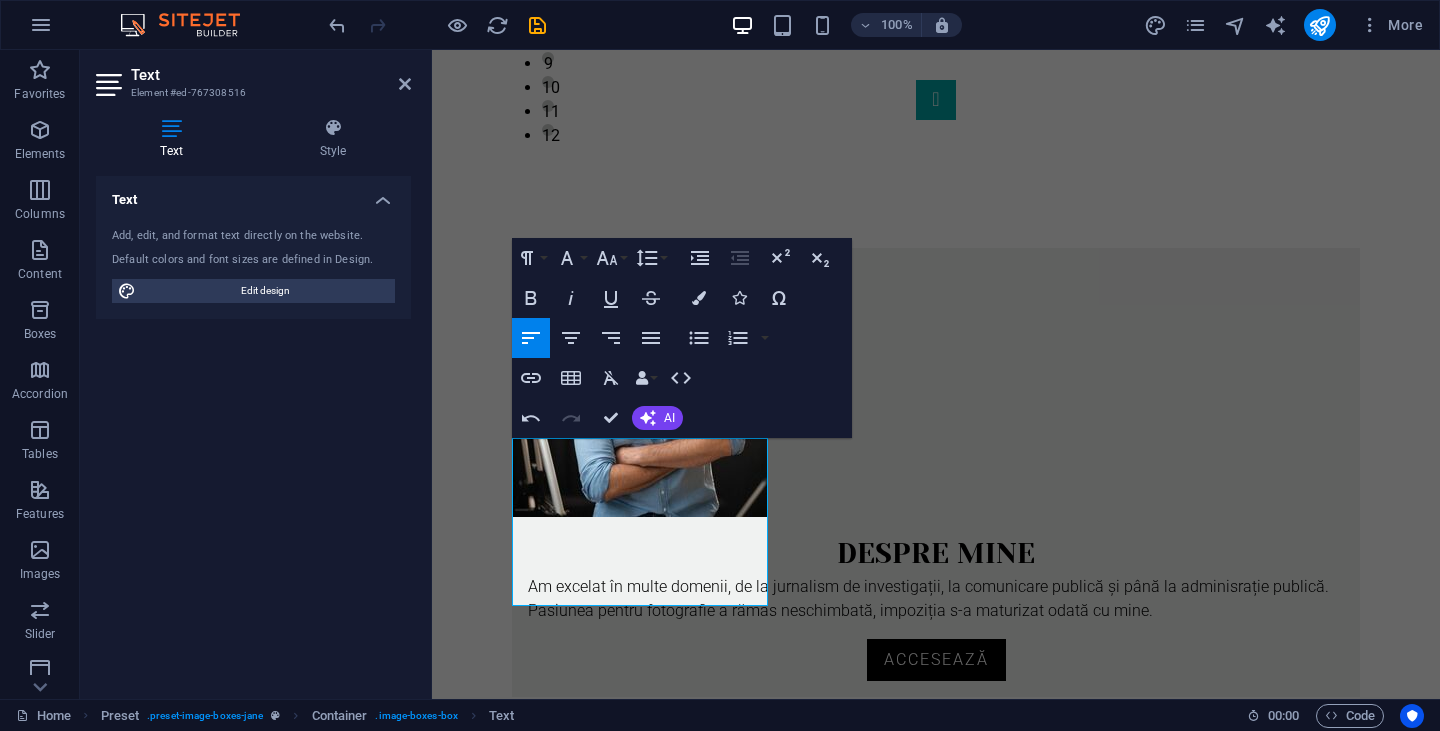 type 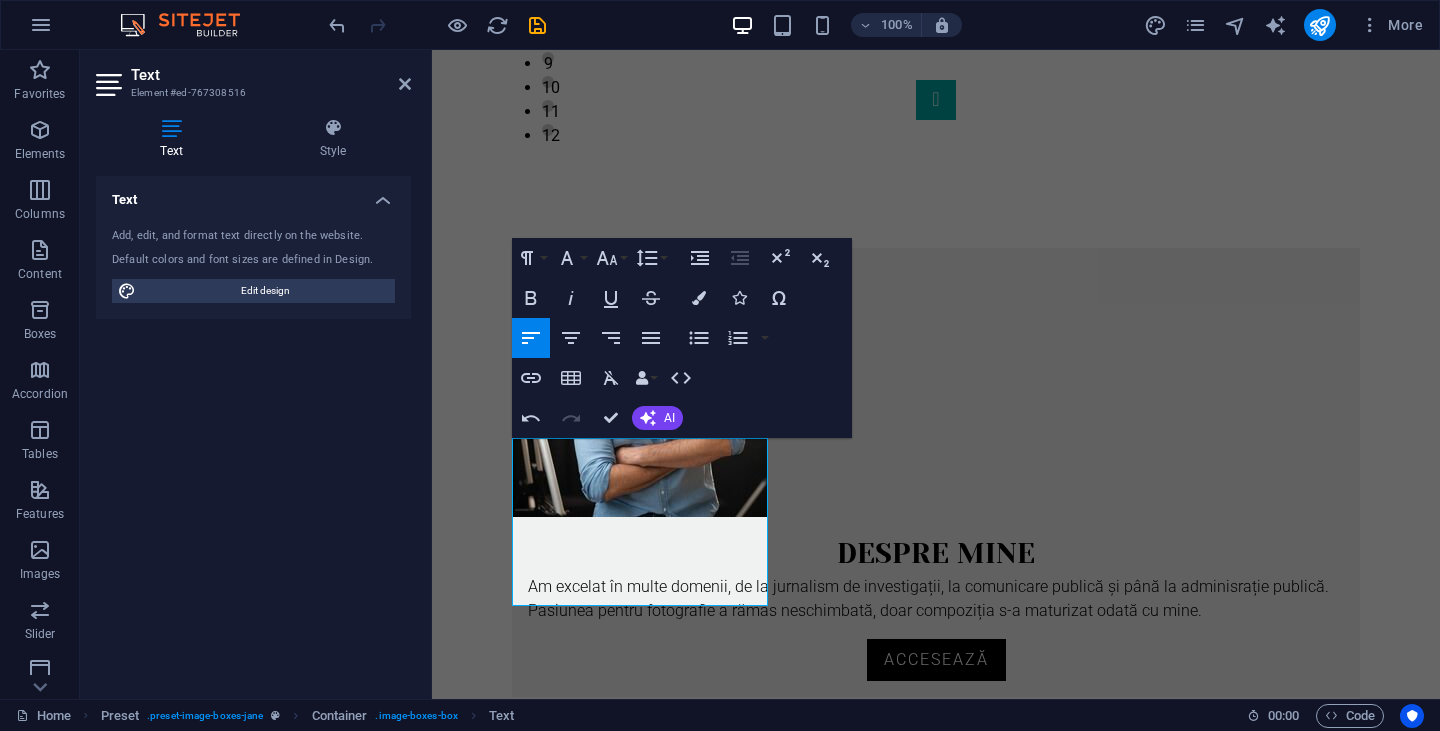 click on "Skip to main content
Home About Work News Partners Contact 1 2 3 4 5 6 7 8 9 10 11 12 Despre mine Am excelat în multe domenii, de la jurnalism de investigații, la comunicare publică și până la adminisrație publică. Pasiunea pentru fotografie a rămas neschimbată, doar co mpoziția s-a maturizat odată cu mine. Accesează Portofoliu Vezi aici o parte din munca mea de fotograf, din stilul meu și din ceea ce doresc scă exprim în imagini. Accesează Jurnal de fotografie Poveștile din spatele lentilei. Sau ce nu s-a văzut în poză despre provocările, fricile, bucuriile trăite în locurile în care am fotografiat alături de oamenii pe care i-am întâlnit.  Accesează Phone [PHONE] Social Facebook Instagram Contact [EMAIL]" at bounding box center (936, 938) 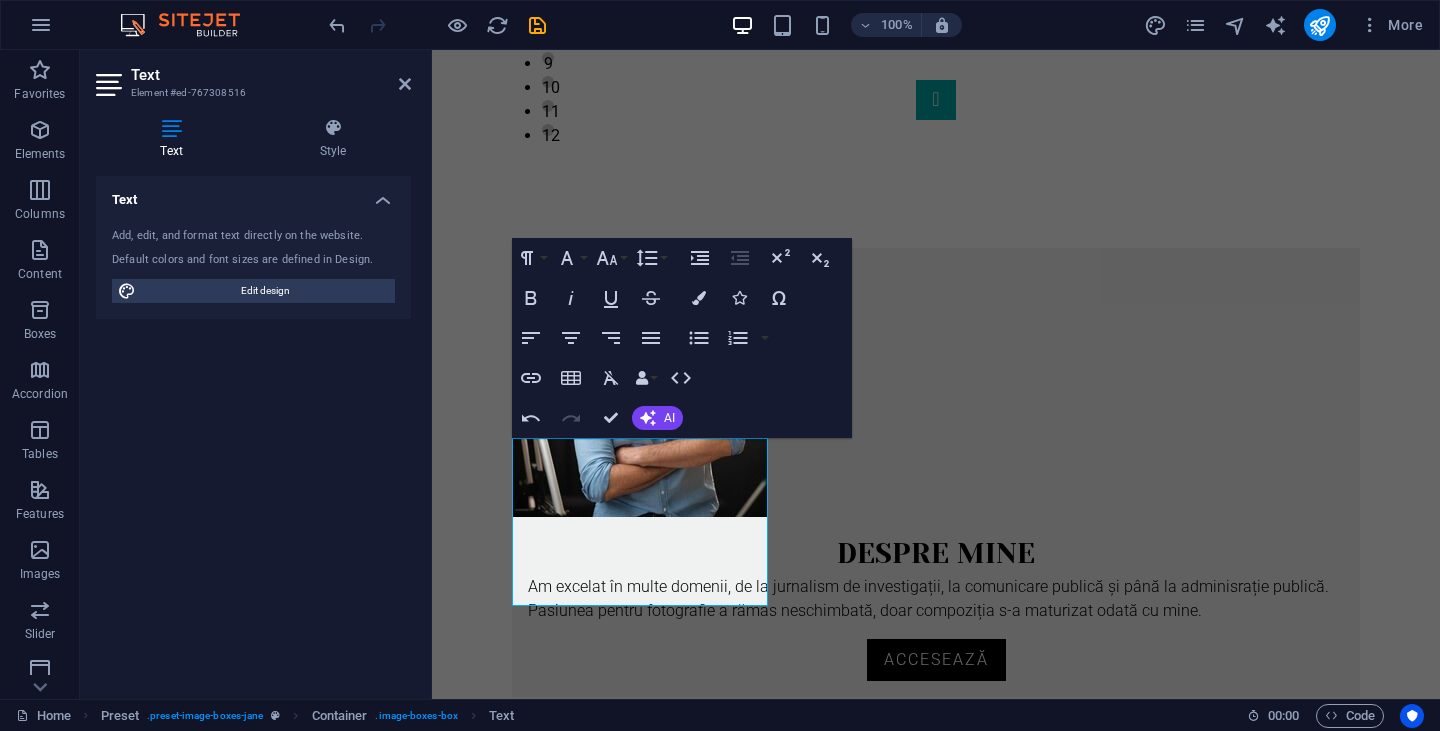 click on "Skip to main content
Home About Work News Partners Contact 1 2 3 4 5 6 7 8 9 10 11 12 Despre mine Am excelat în multe domenii, de la jurnalism de investigații, la comunicare publică și până la adminisrație publică. Pasiunea pentru fotografie a rămas neschimbată, doar co mpoziția s-a maturizat odată cu mine. Accesează Portofoliu Vezi aici o parte din munca mea de fotograf, din stilul meu și din ceea ce doresc scă exprim în imagini. Accesează Jurnal de fotografie Poveștile din spatele lentilei. Sau ce nu s-a văzut în poză despre provocările, fricile, bucuriile trăite în locurile în care am fotografiat alături de oamenii pe care i-am întâlnit.  Accesează Phone [PHONE] Social Facebook Instagram Contact [EMAIL]" at bounding box center (936, 938) 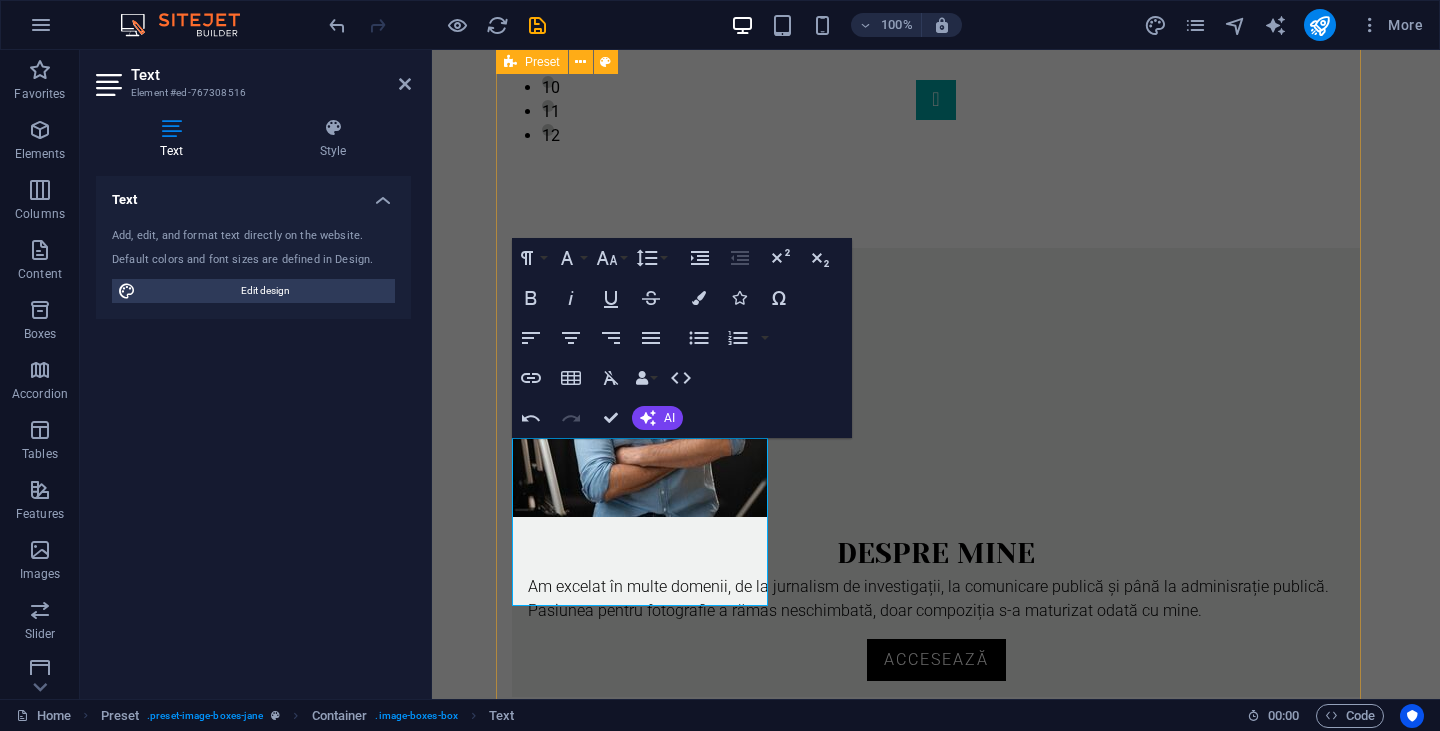 click on "Skip to main content
Home About Work News Partners Contact 1 2 3 4 5 6 7 8 9 10 11 12 Despre mine Am excelat în multe domenii, de la jurnalism de investigații, la comunicare publică și până la adminisrație publică. Pasiunea pentru fotografie a rămas neschimbată, doar co mpoziția s-a maturizat odată cu mine. Accesează Portofoliu Vezi aici o parte din munca mea de fotograf, din stilul meu și din ceea ce doresc scă exprim în imagini. Accesează Jurnal de fotografie Poveștile din spatele lentilei. Sau ce nu s-a văzut în poză despre provocările, fricile, bucuriile trăite în locurile în care am fotografiat alături de oamenii pe care i-am întâlnit.  Accesează Phone [PHONE] Social Facebook Instagram Contact [EMAIL]" at bounding box center [936, 938] 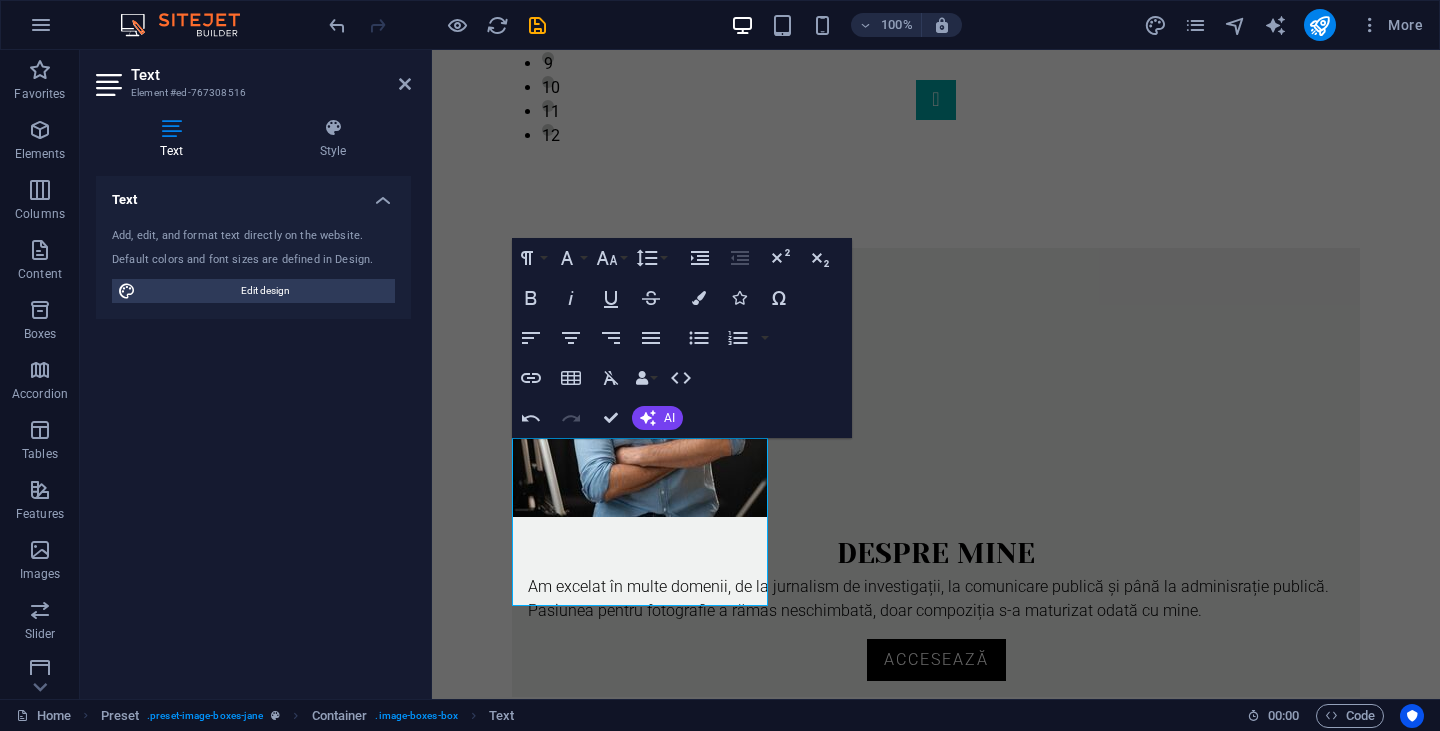 click on "Skip to main content
Home About Work News Partners Contact 1 2 3 4 5 6 7 8 9 10 11 12 Despre mine Am excelat în multe domenii, de la jurnalism de investigații, la comunicare publică și până la adminisrație publică. Pasiunea pentru fotografie a rămas neschimbată, doar co mpoziția s-a maturizat odată cu mine. Accesează Portofoliu Vezi aici o parte din munca mea de fotograf, din stilul meu și din ceea ce doresc scă exprim în imagini. Accesează Jurnal de fotografie Poveștile din spatele lentilei. Sau ce nu s-a văzut în poză despre provocările, fricile, bucuriile trăite în locurile în care am fotografiat alături de oamenii pe care i-am întâlnit.  Accesează Phone [PHONE] Social Facebook Instagram Contact [EMAIL]" at bounding box center (936, 938) 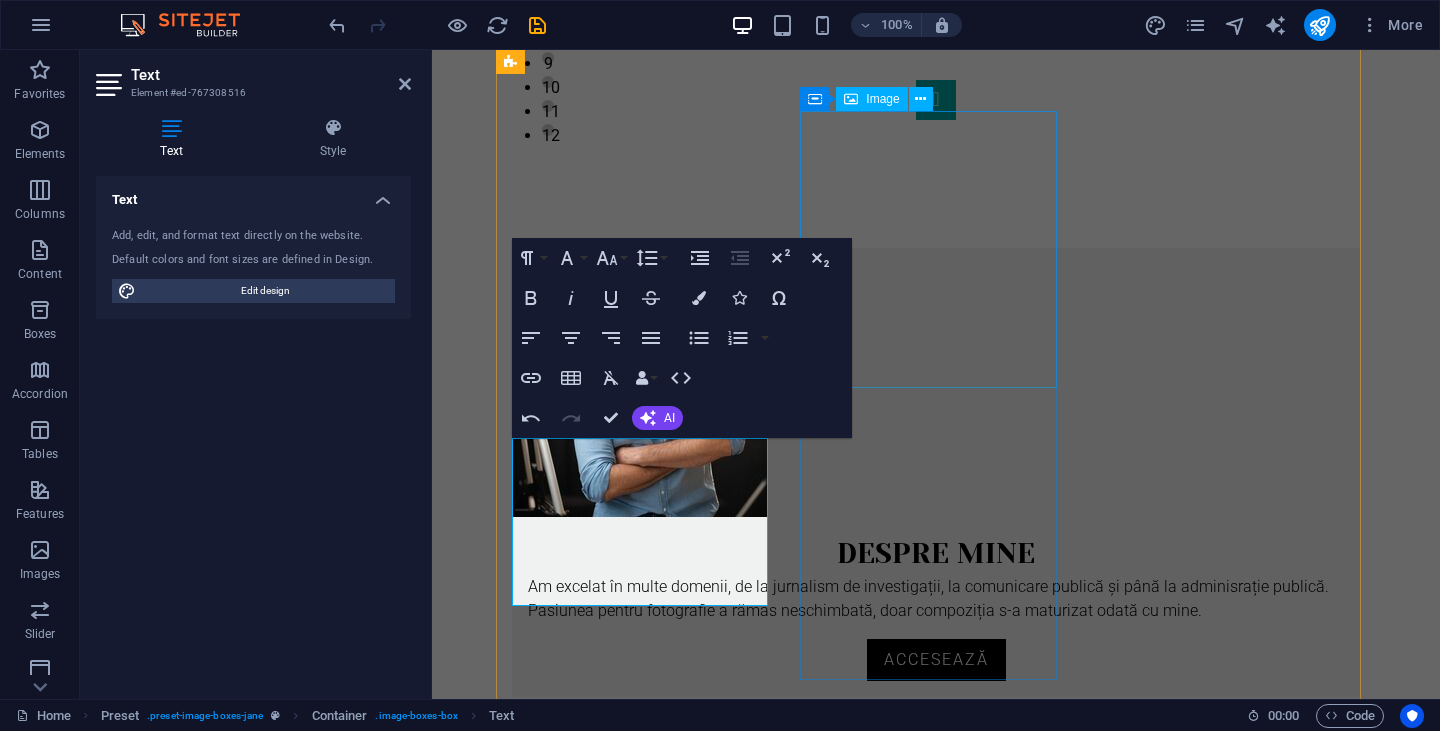 click at bounding box center [936, 851] 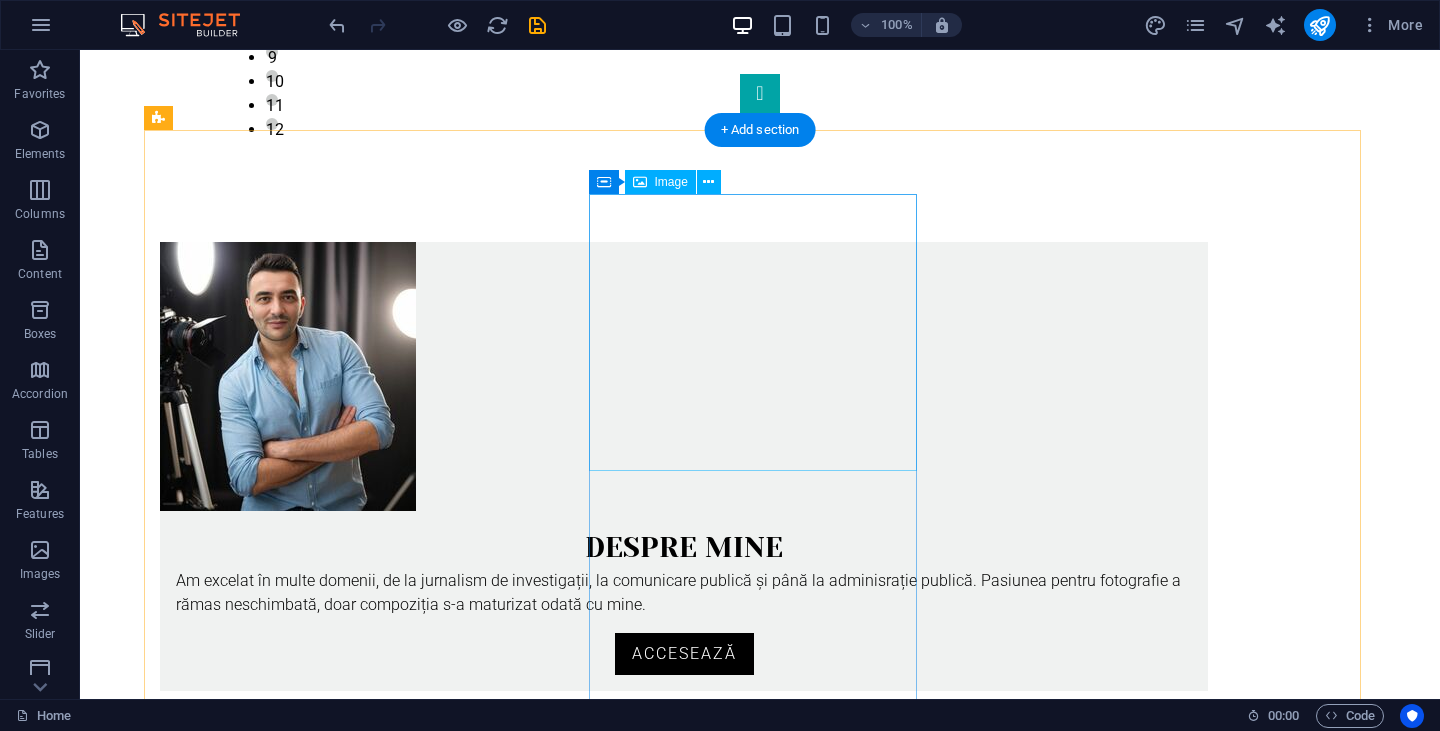scroll, scrollTop: 897, scrollLeft: 0, axis: vertical 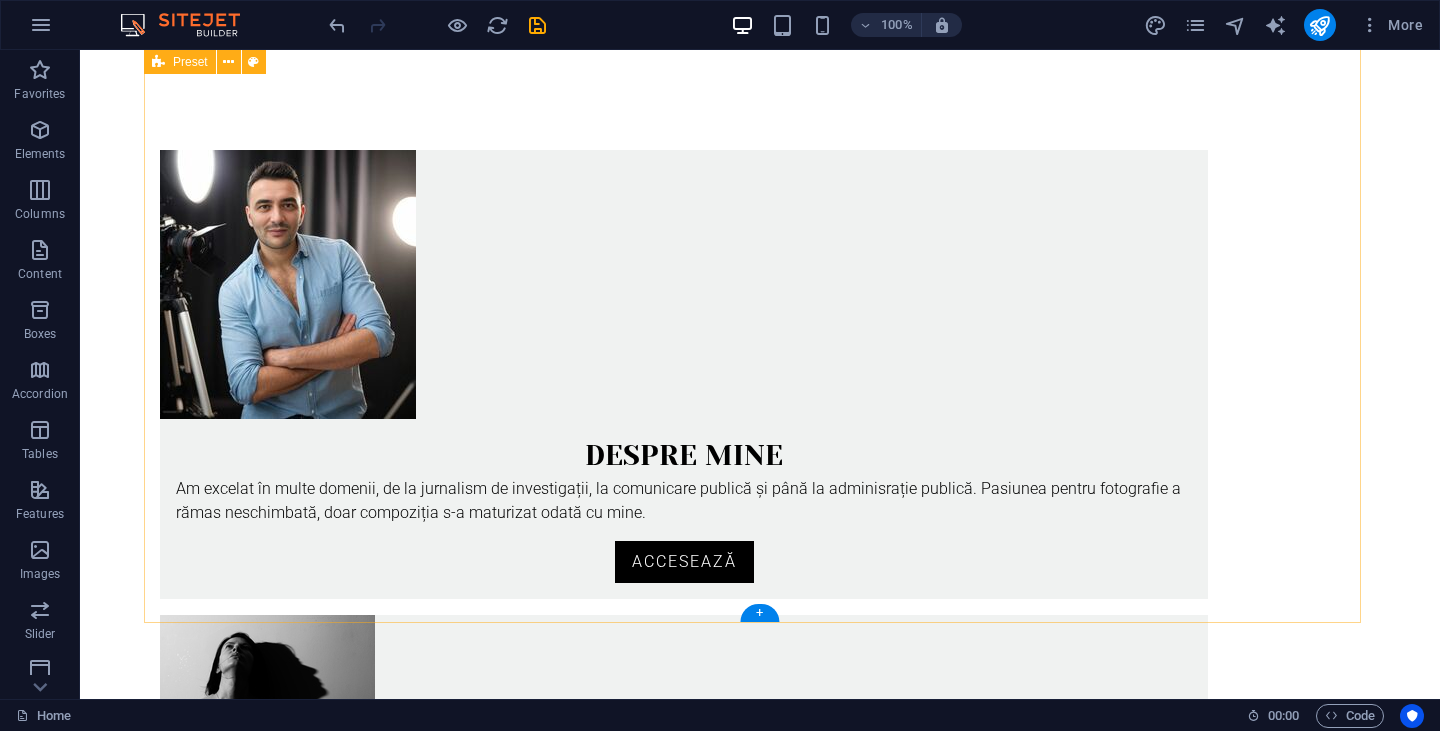 click on "Despre mine Am excelat în multe domenii, de la jurnalism de investigații, la comunicare publică și până la adminisrație publică. Pasiunea pentru fotografie a rămas neschimbată, doar compoziția s-a maturizat odată cu mine. Accesează Portofoliu Vezi aici o parte din munca mea de fotograf, din stilul meu și din ceea ce doresc scă exprim în imagini. Accesează Jurnal de fotografie Poveștile din spatele lentilei. Sau ce nu s-a văzut în poză despre provocările, fricile, bucuriile trăite în locurile în care am fotografiat alături de oamenii pe care i-am întâlnit.  Accesează" at bounding box center [760, 1051] 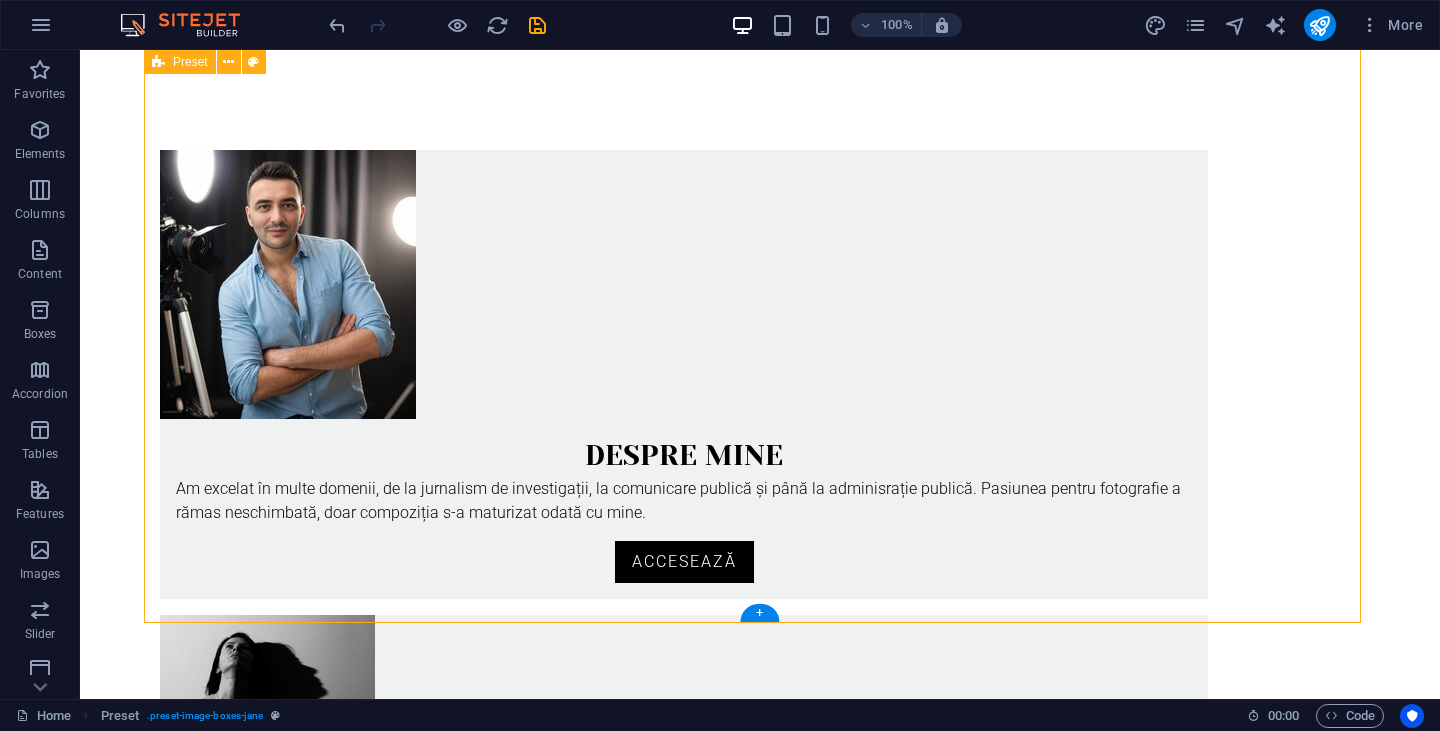 click on "Despre mine Am excelat în multe domenii, de la jurnalism de investigații, la comunicare publică și până la adminisrație publică. Pasiunea pentru fotografie a rămas neschimbată, doar compoziția s-a maturizat odată cu mine. Accesează Portofoliu Vezi aici o parte din munca mea de fotograf, din stilul meu și din ceea ce doresc scă exprim în imagini. Accesează Jurnal de fotografie Poveștile din spatele lentilei. Sau ce nu s-a văzut în poză despre provocările, fricile, bucuriile trăite în locurile în care am fotografiat alături de oamenii pe care i-am întâlnit.  Accesează" at bounding box center [760, 1051] 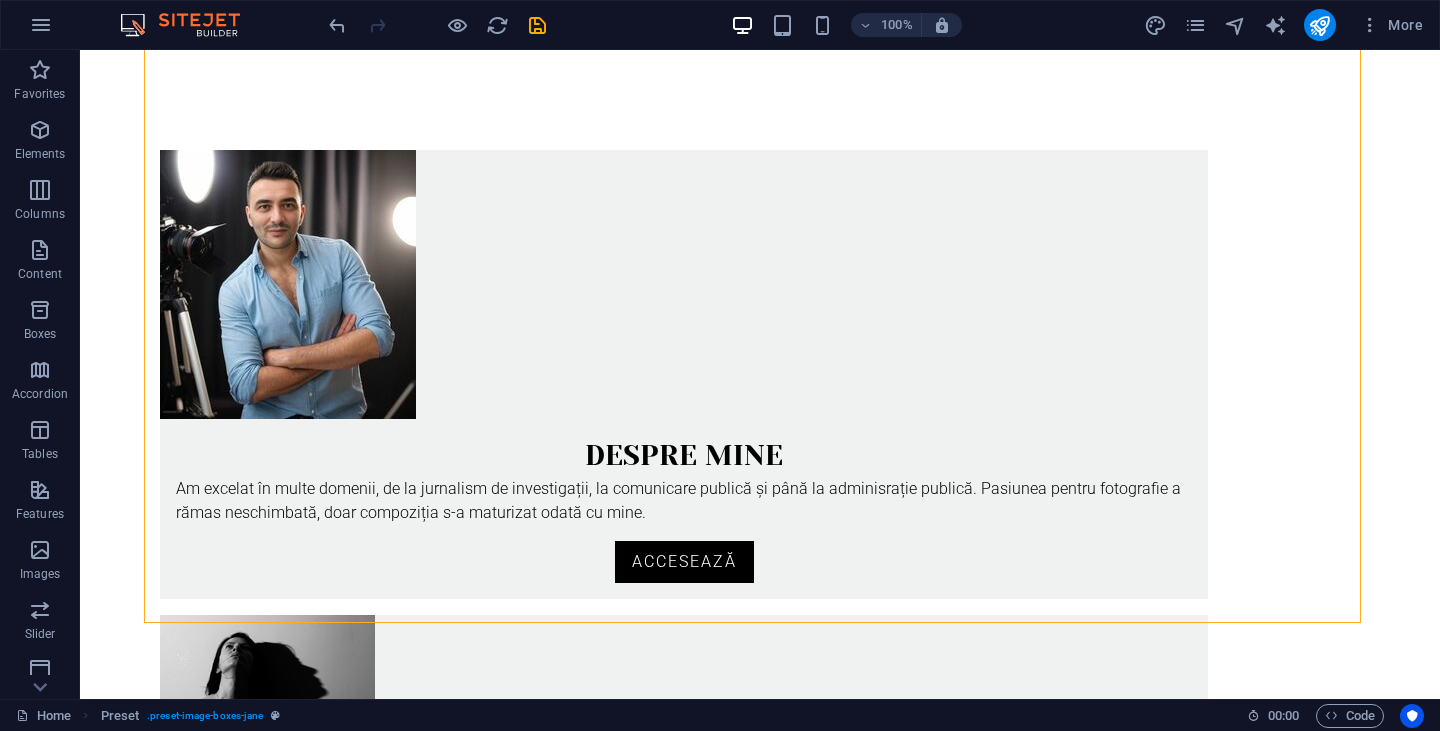 click on "Skip to main content
Home About Work News Partners Contact 1 2 3 4 5 6 7 8 9 10 11 12 Despre mine Am excelat în multe domenii, de la jurnalism de investigații, la comunicare publică și până la adminisrație publică. Pasiunea pentru fotografie a rămas neschimbată, doar compoziția s-a maturizat odată cu mine. Accesează Portofoliu Vezi aici o parte din munca mea de fotograf, din stilul meu și din ceea ce doresc scă exprim în imagini. Accesează Jurnal de fotografie Poveștile din spatele lentilei. Sau ce nu s-a văzut în poză despre provocările, fricile, bucuriile trăite în locurile în care am fotografiat alături de oamenii pe care i-am întâlnit.  Accesează Phone [PHONE] Social Facebook Instagram Contact raul@[EMAIL]" at bounding box center (760, 790) 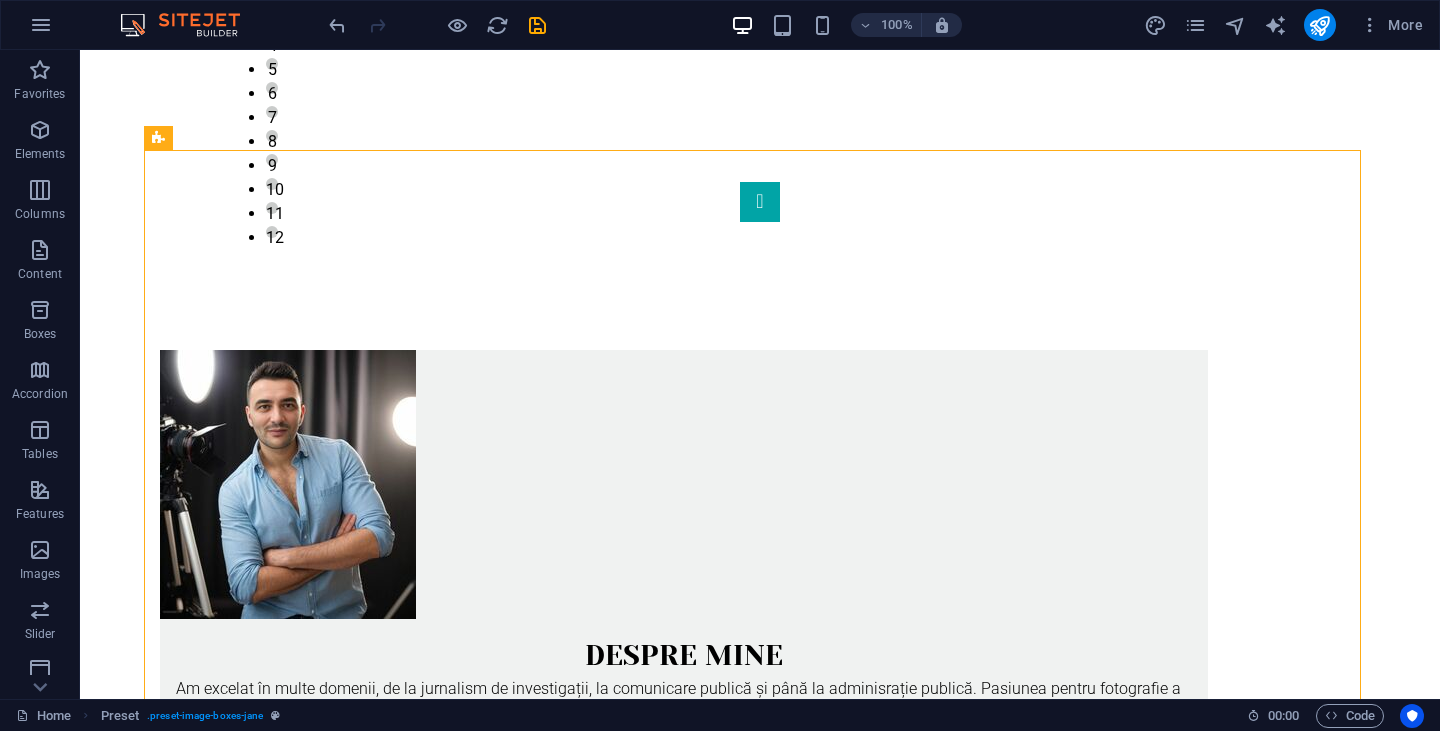 scroll, scrollTop: 797, scrollLeft: 0, axis: vertical 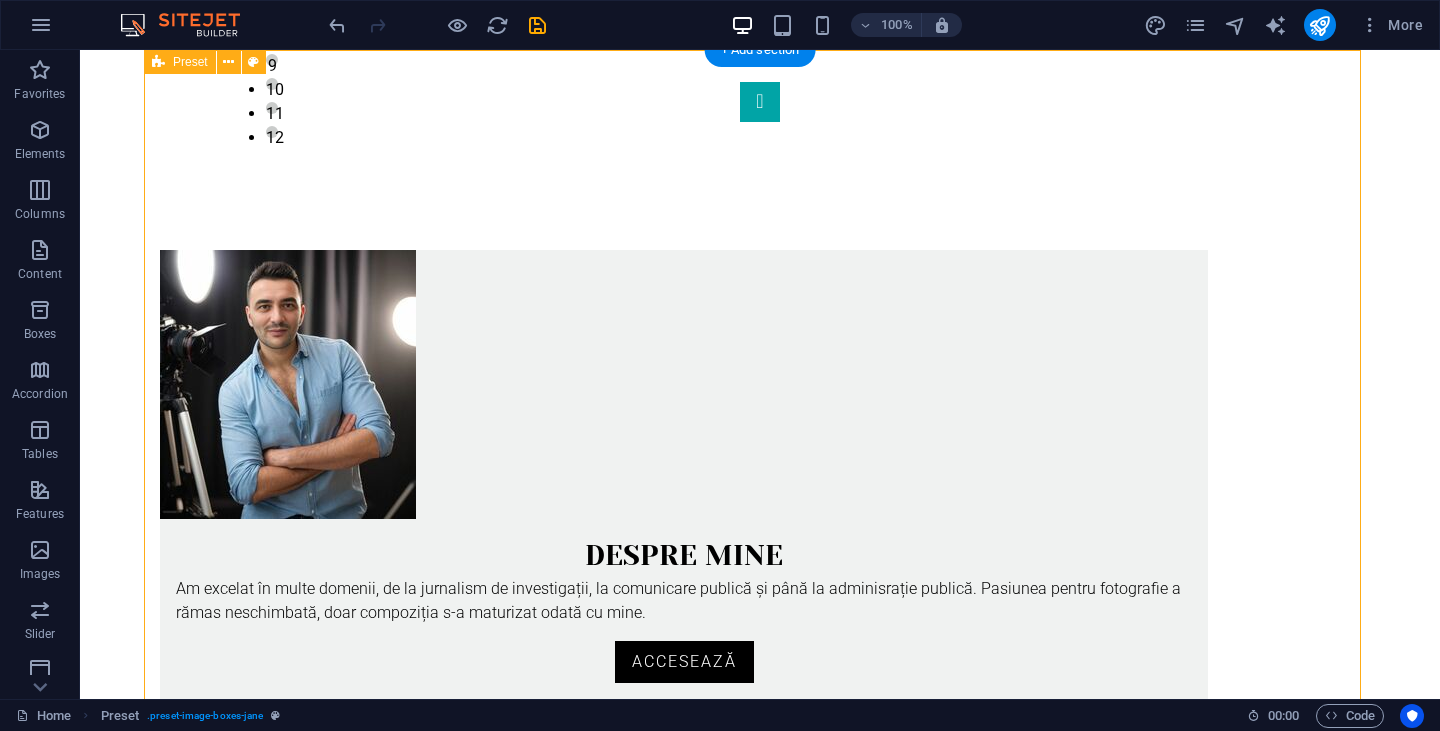 drag, startPoint x: 350, startPoint y: 651, endPoint x: 174, endPoint y: 599, distance: 183.52112 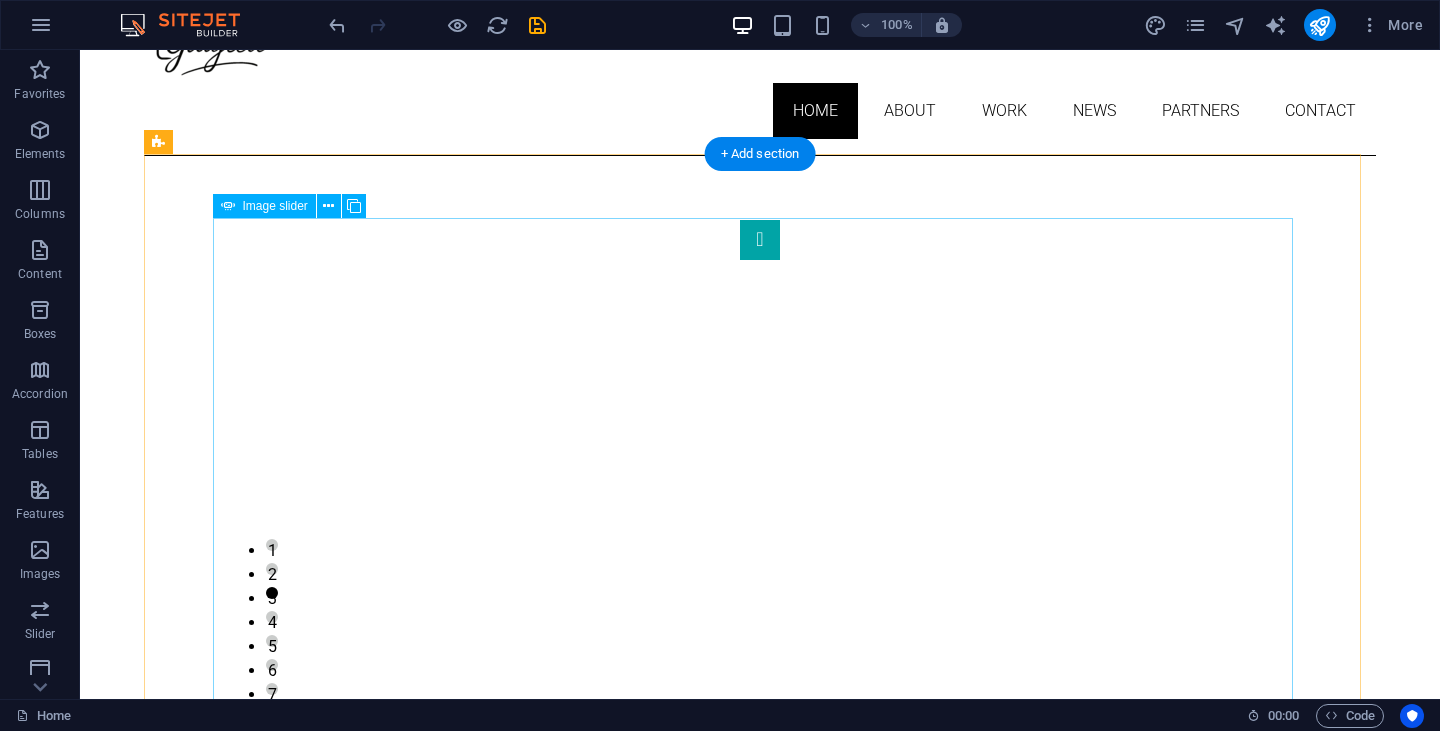 scroll, scrollTop: 200, scrollLeft: 0, axis: vertical 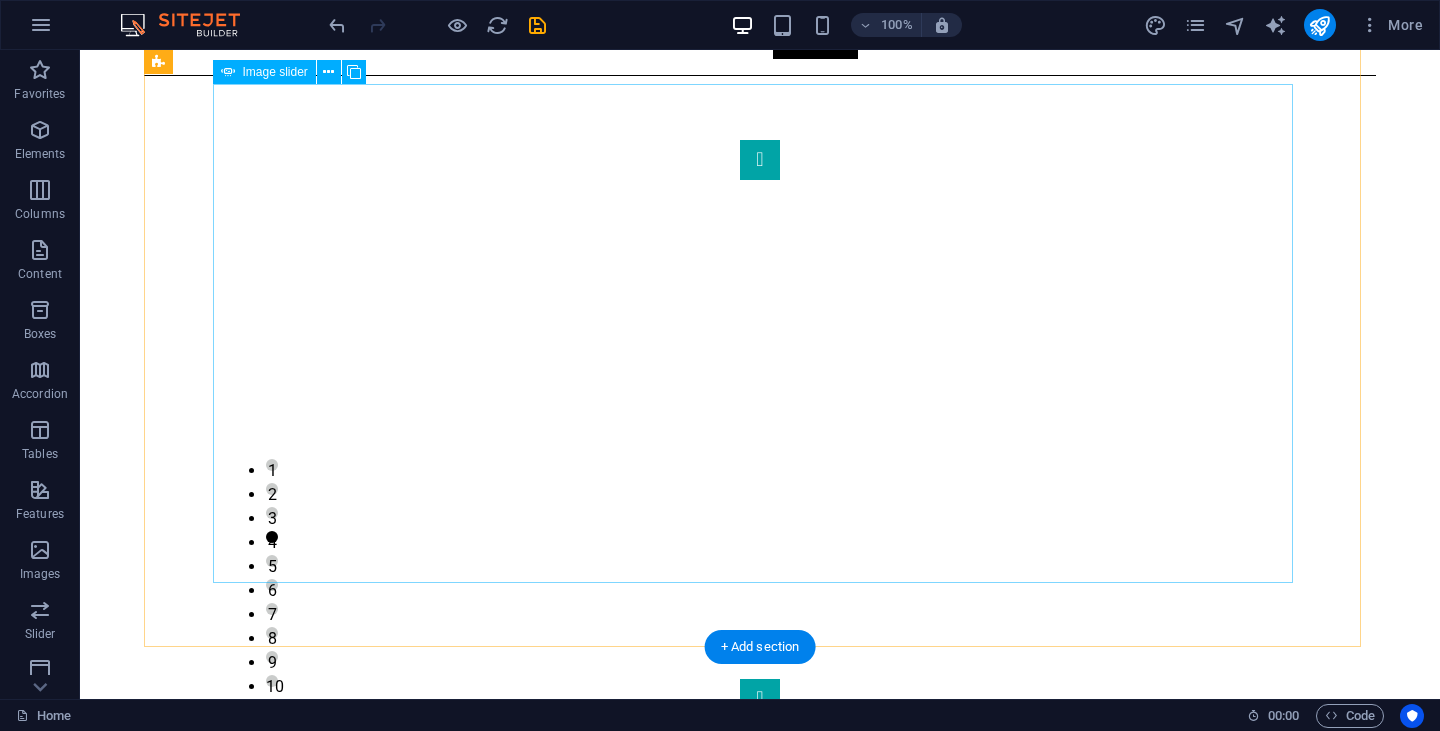 click on "5" at bounding box center (272, 561) 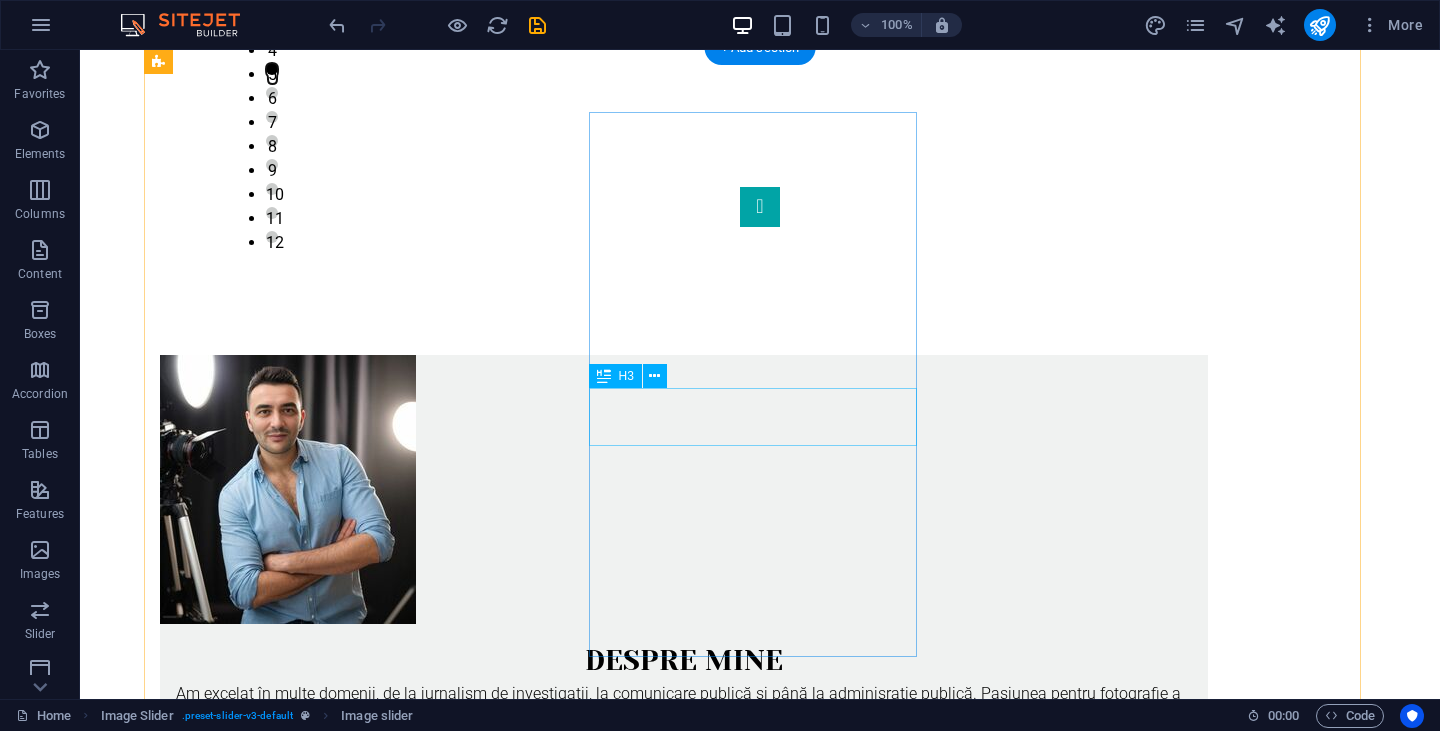 scroll, scrollTop: 800, scrollLeft: 0, axis: vertical 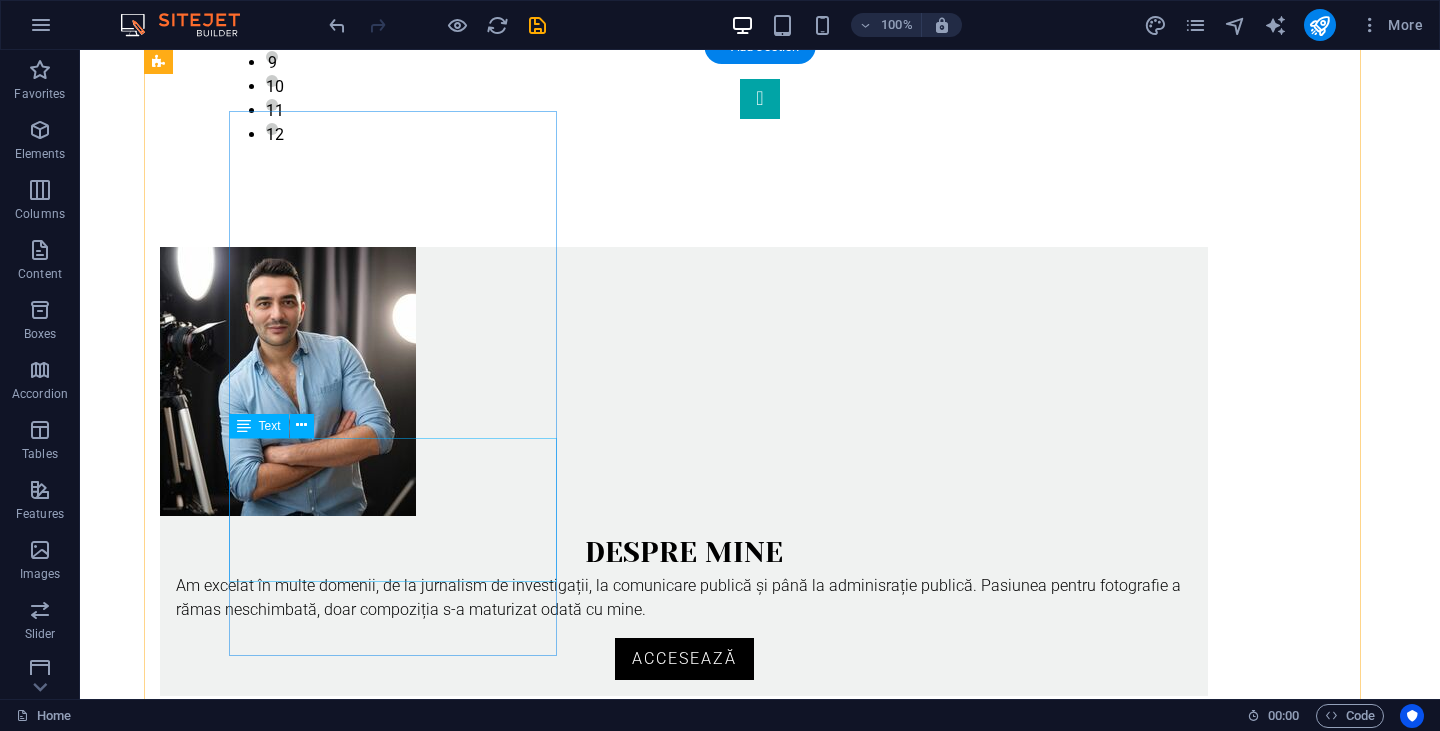 click on "Am excelat în multe domenii, de la jurnalism de investigații, la comunicare publică și până la adminisrație publică. Pasiunea pentru fotografie a rămas neschimbată, doar compoziția s-a maturizat odată cu mine." at bounding box center (684, 598) 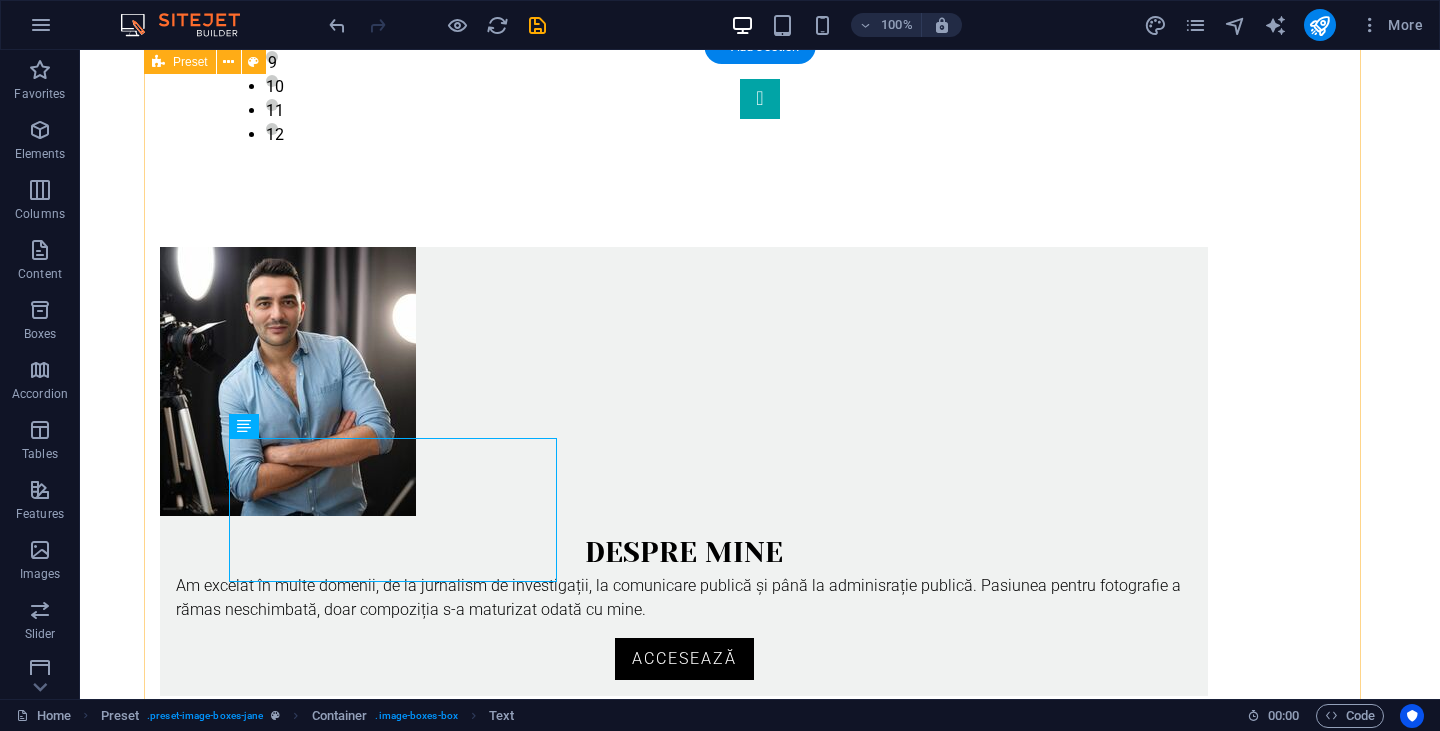 click on "Despre mine Am excelat în multe domenii, de la jurnalism de investigații, la comunicare publică și până la adminisrație publică. Pasiunea pentru fotografie a rămas neschimbată, doar compoziția s-a maturizat odată cu mine. Accesează Portofoliu Vezi aici o parte din munca mea de fotograf, din stilul meu și din ceea ce doresc scă exprim în imagini. Accesează Jurnal de fotografie Poveștile din spatele lentilei. Sau ce nu s-a văzut în poză despre provocările, fricile, bucuriile trăite în locurile în care am fotografiat alături de oamenii pe care i-am întâlnit.  Accesează" at bounding box center [760, 1148] 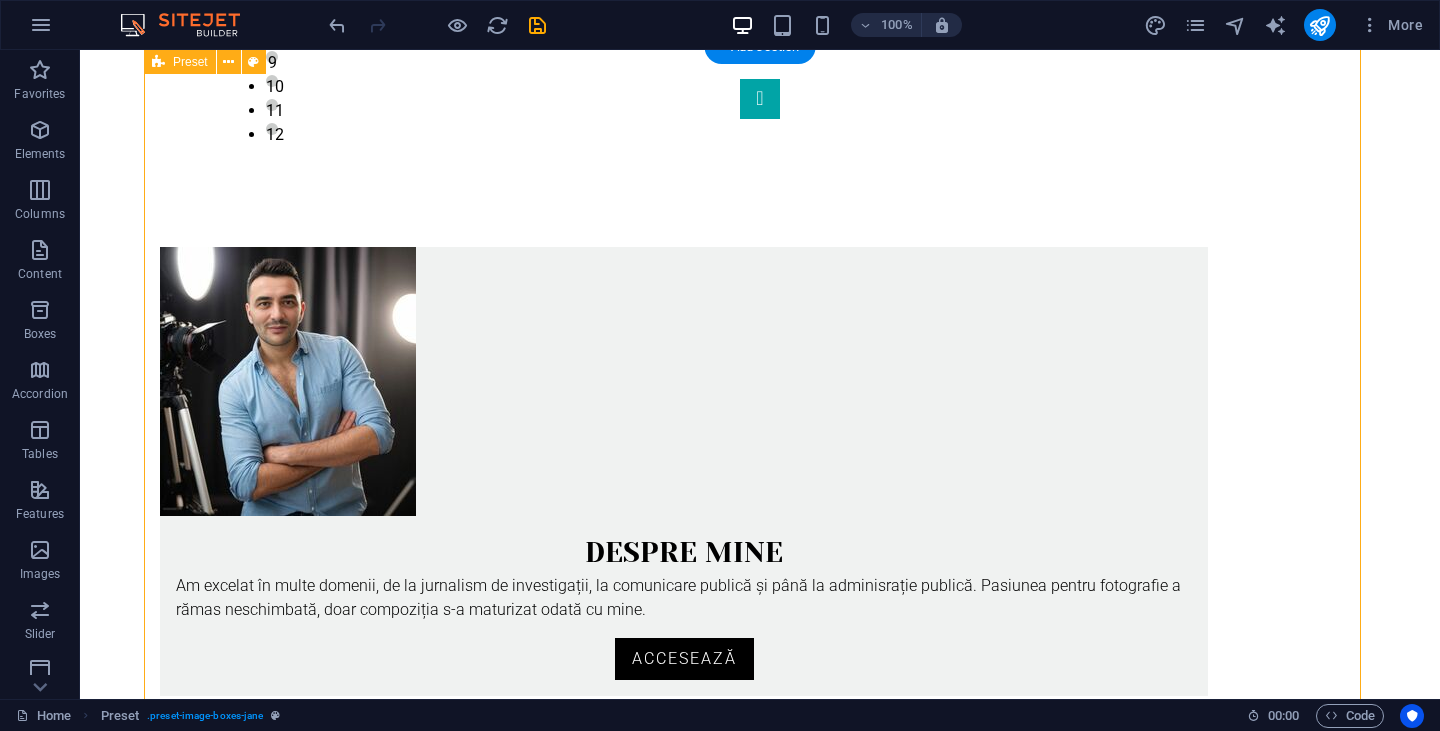 click on "Despre mine Am excelat în multe domenii, de la jurnalism de investigații, la comunicare publică și până la adminisrație publică. Pasiunea pentru fotografie a rămas neschimbată, doar compoziția s-a maturizat odată cu mine. Accesează Portofoliu Vezi aici o parte din munca mea de fotograf, din stilul meu și din ceea ce doresc scă exprim în imagini. Accesează Jurnal de fotografie Poveștile din spatele lentilei. Sau ce nu s-a văzut în poză despre provocările, fricile, bucuriile trăite în locurile în care am fotografiat alături de oamenii pe care i-am întâlnit.  Accesează" at bounding box center [760, 1148] 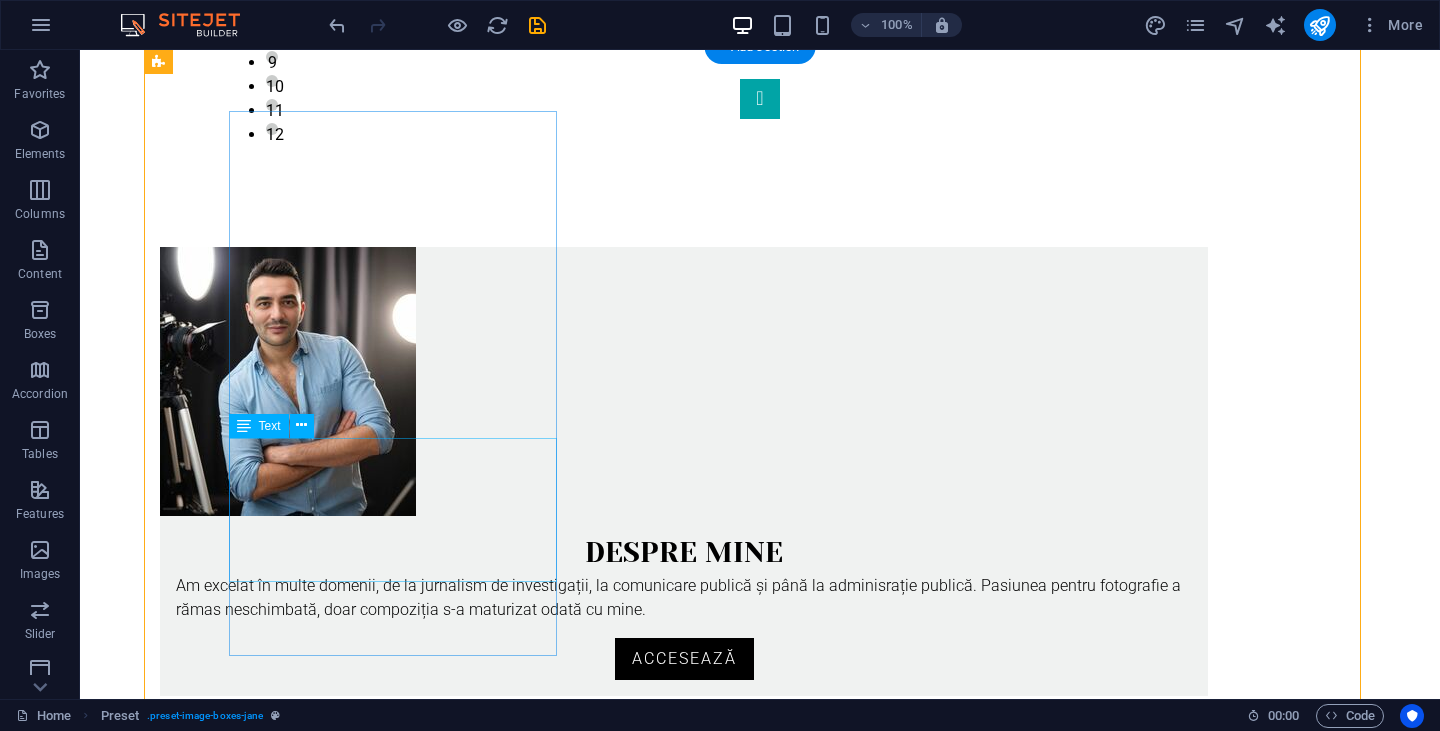 click on "Am excelat în multe domenii, de la jurnalism de investigații, la comunicare publică și până la adminisrație publică. Pasiunea pentru fotografie a rămas neschimbată, doar compoziția s-a maturizat odată cu mine." at bounding box center (684, 598) 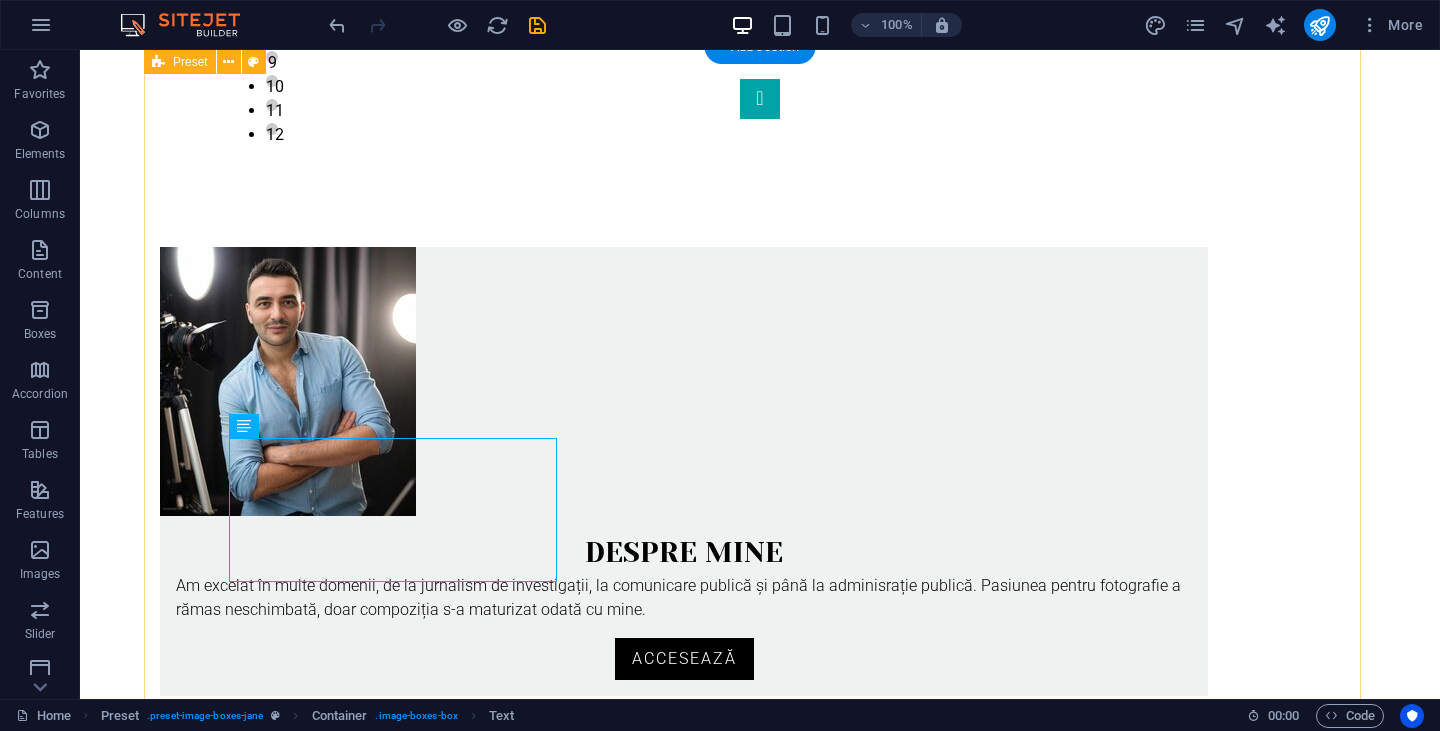 click on "Despre mine Am excelat în multe domenii, de la jurnalism de investigații, la comunicare publică și până la adminisrație publică. Pasiunea pentru fotografie a rămas neschimbată, doar compoziția s-a maturizat odată cu mine. Accesează Portofoliu Vezi aici o parte din munca mea de fotograf, din stilul meu și din ceea ce doresc scă exprim în imagini. Accesează Jurnal de fotografie Poveștile din spatele lentilei. Sau ce nu s-a văzut în poză despre provocările, fricile, bucuriile trăite în locurile în care am fotografiat alături de oamenii pe care i-am întâlnit.  Accesează" at bounding box center (760, 1148) 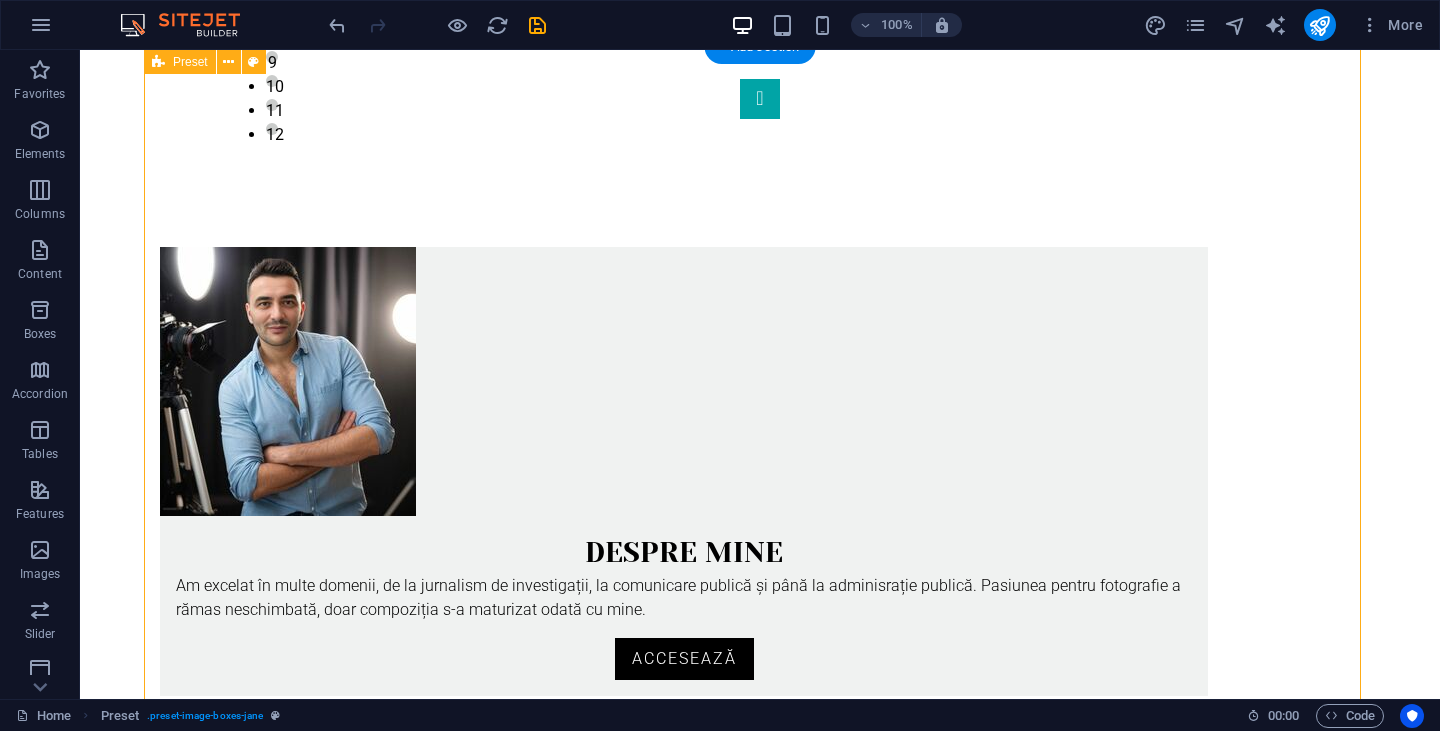 click on "Despre mine Am excelat în multe domenii, de la jurnalism de investigații, la comunicare publică și până la adminisrație publică. Pasiunea pentru fotografie a rămas neschimbată, doar compoziția s-a maturizat odată cu mine. Accesează Portofoliu Vezi aici o parte din munca mea de fotograf, din stilul meu și din ceea ce doresc scă exprim în imagini. Accesează Jurnal de fotografie Poveștile din spatele lentilei. Sau ce nu s-a văzut în poză despre provocările, fricile, bucuriile trăite în locurile în care am fotografiat alături de oamenii pe care i-am întâlnit.  Accesează" at bounding box center (760, 1148) 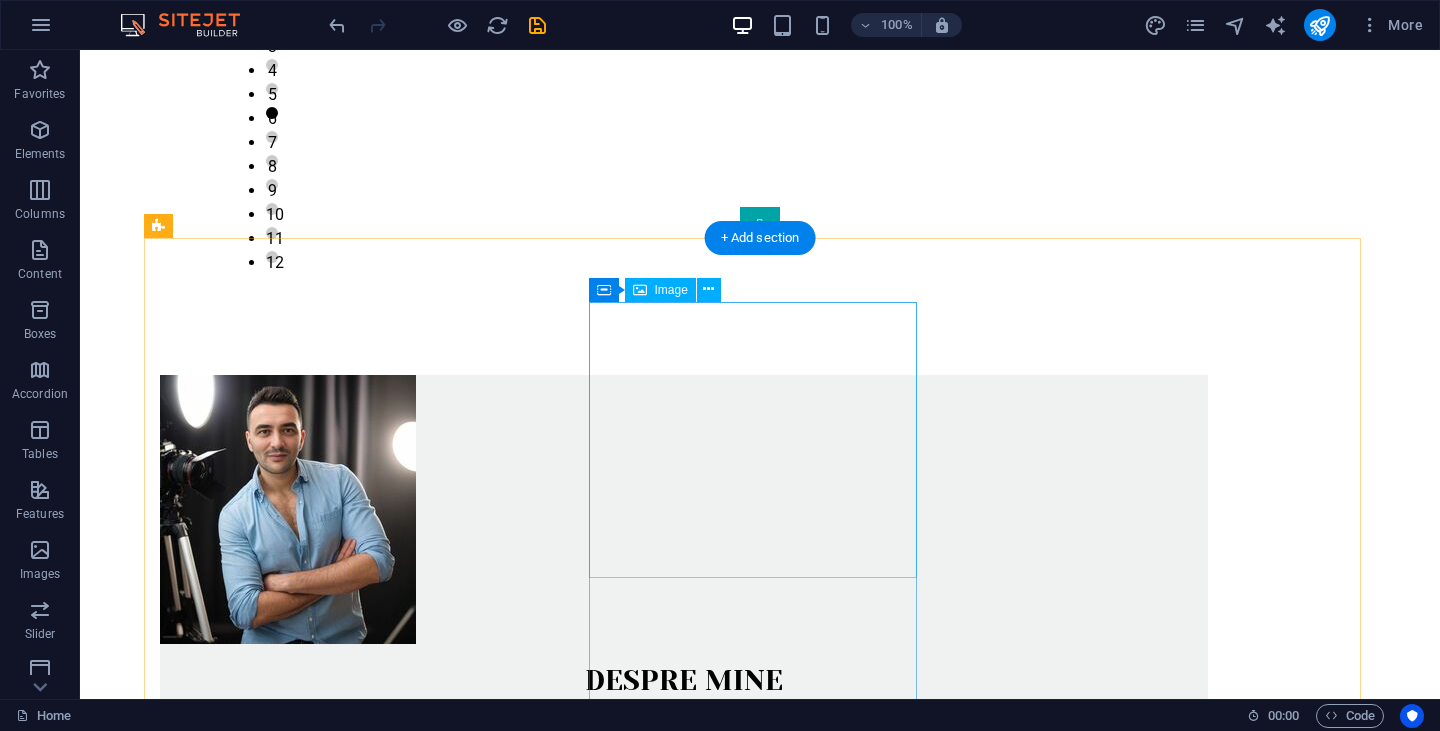 scroll, scrollTop: 700, scrollLeft: 0, axis: vertical 